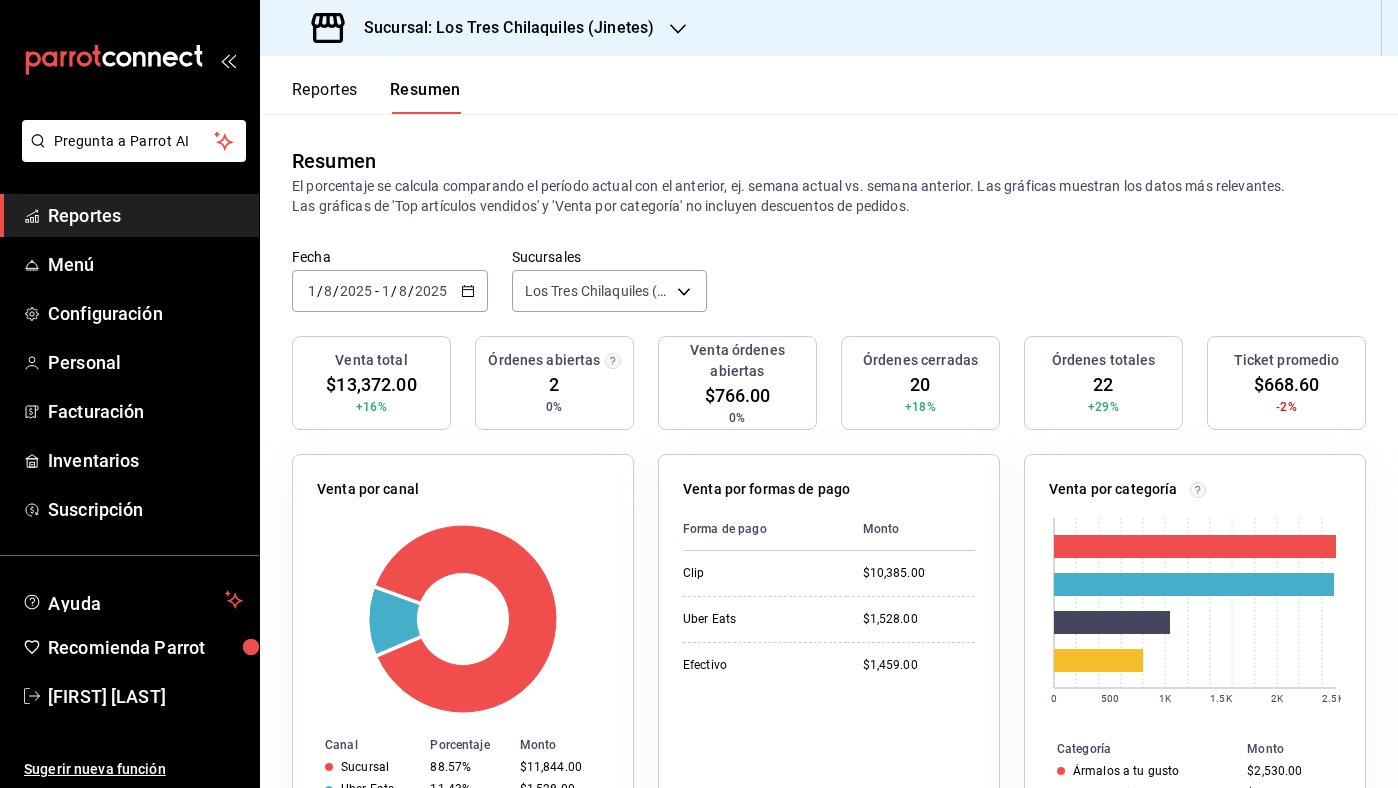 scroll, scrollTop: 0, scrollLeft: 0, axis: both 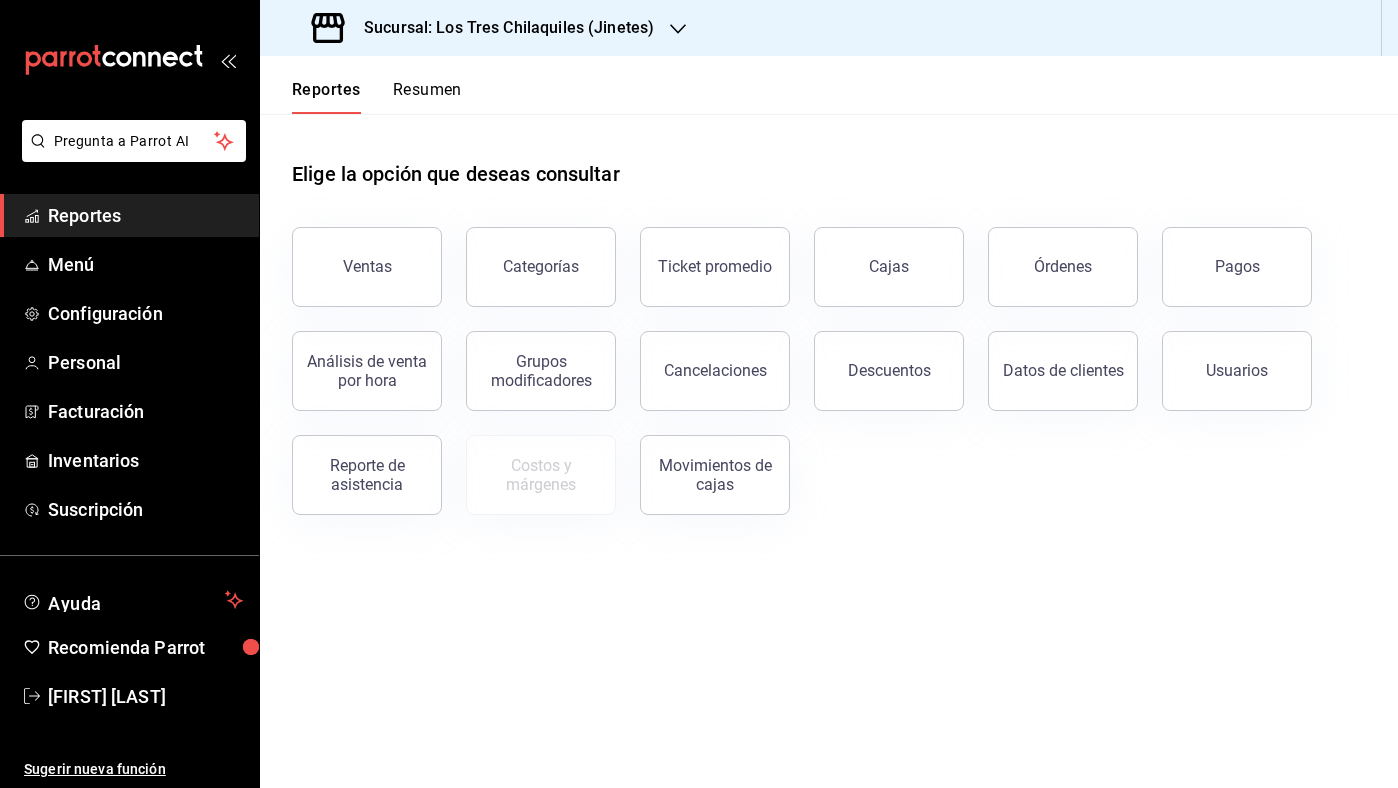 click on "Resumen" at bounding box center [427, 97] 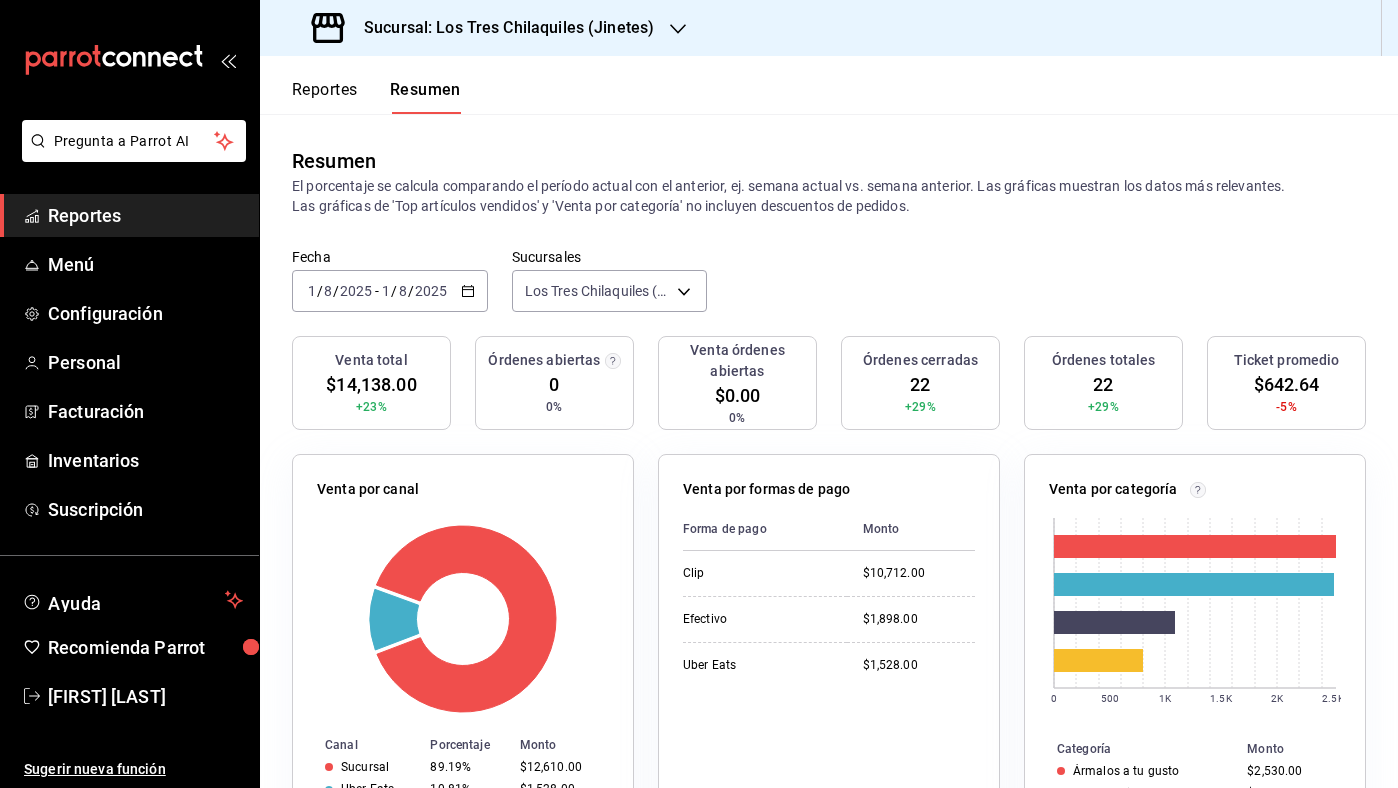 click on "Reportes" at bounding box center [325, 97] 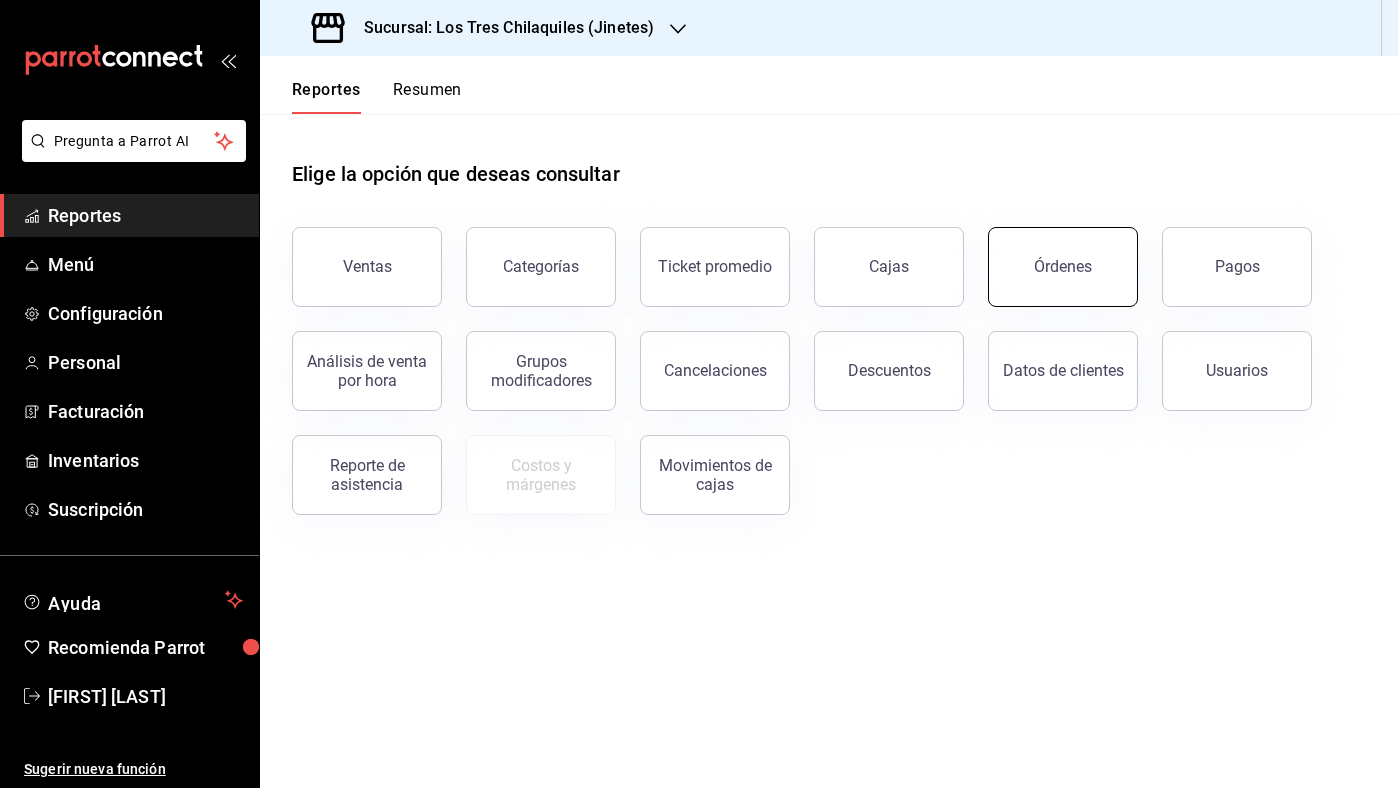 click on "Órdenes" at bounding box center [1063, 267] 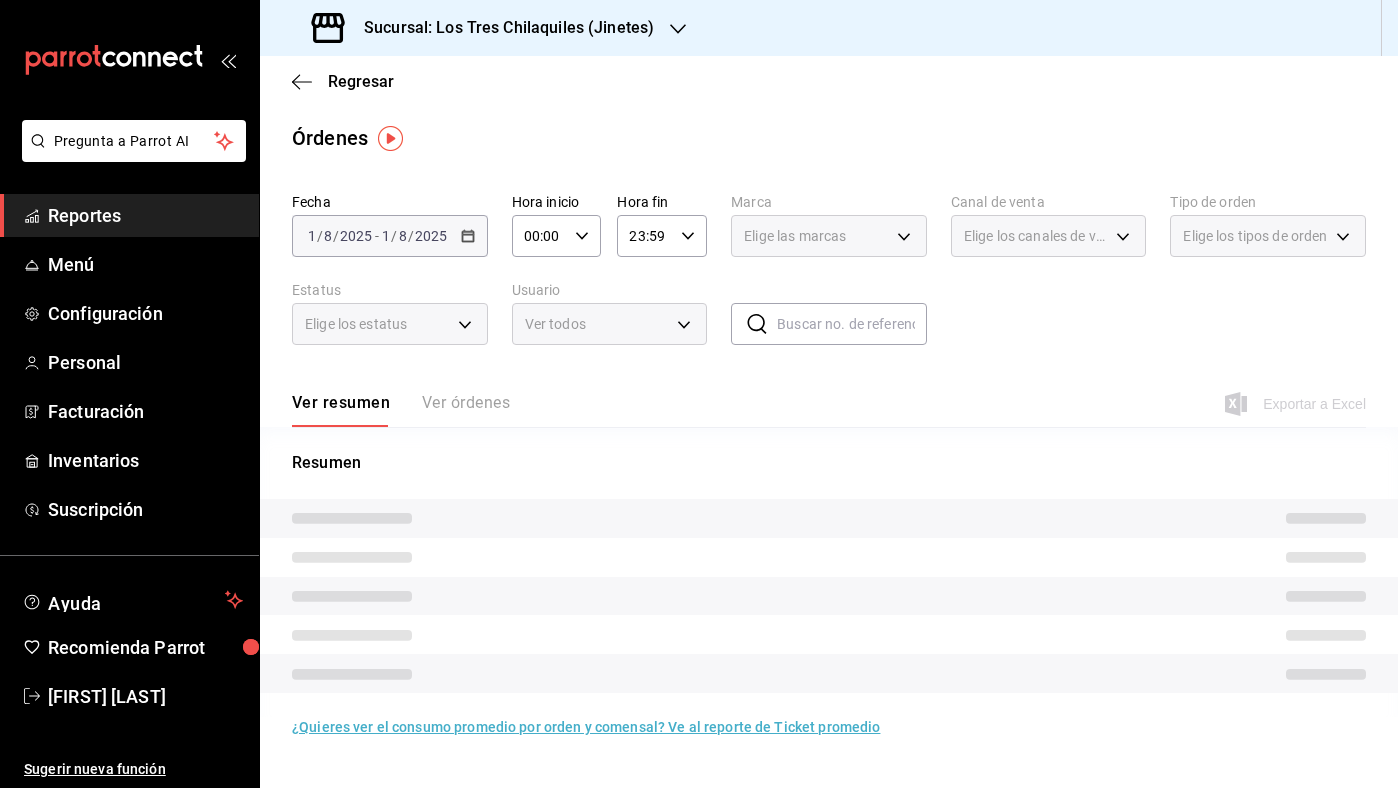 click on "Elige los tipos de orden" at bounding box center [1268, 236] 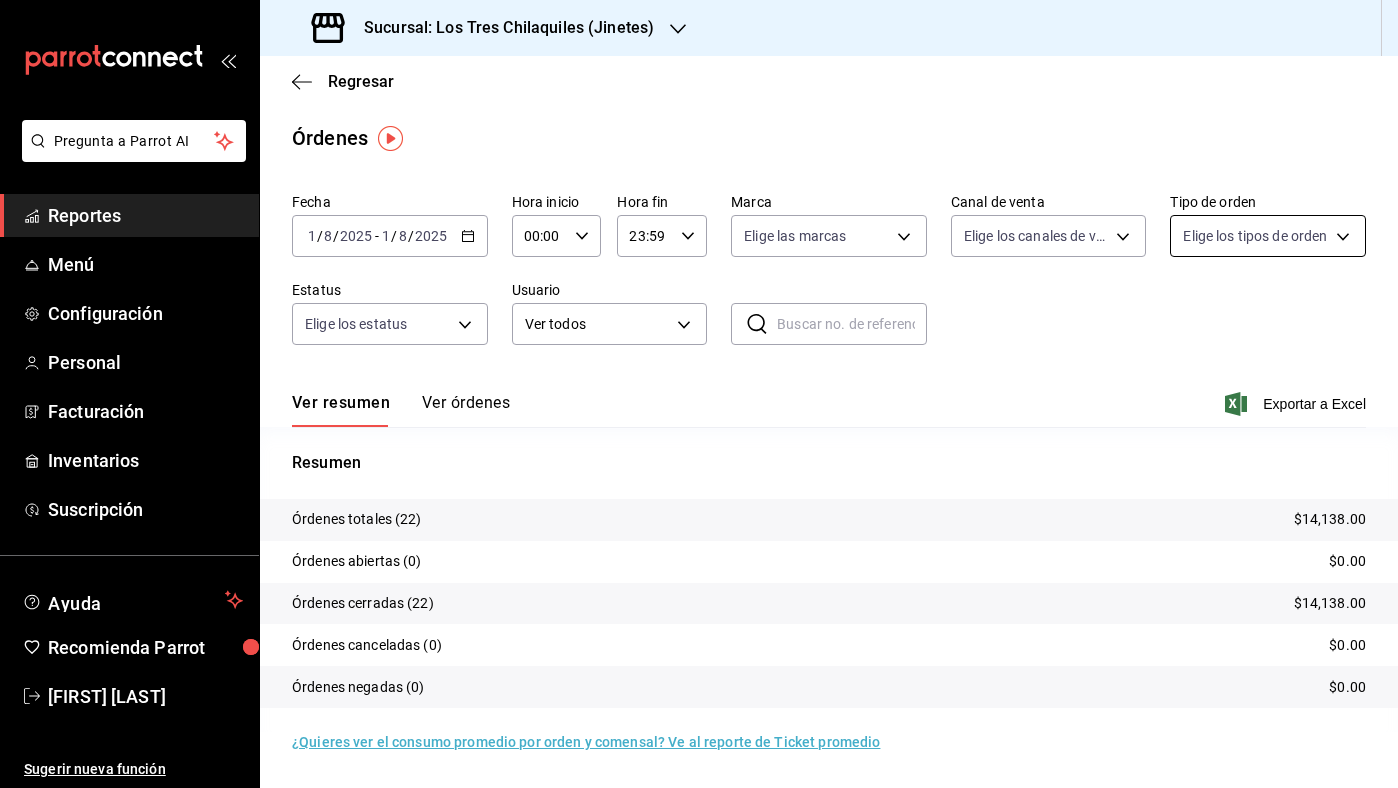 click on "Pregunta a Parrot AI Reportes   Menú   Configuración   Personal   Facturación   Inventarios   Suscripción   Ayuda Recomienda Parrot   [FIRST] [LAST]   Sugerir nueva función   Sucursal: Los Tres Chilaquiles (Jinetes) Regresar Órdenes Fecha [DATE] [DATE] - [DATE] [DATE] Hora inicio 00:00 Hora inicio Hora fin 23:59 Hora fin Marca Elige las marcas Canal de venta Elige los canales de venta Tipo de orden Elige los tipos de orden Estatus Elige los estatus Usuario Ver todos ALL ​ ​ Ver resumen Ver órdenes Exportar a Excel Resumen Órdenes totales (22) $14,138.00 Órdenes abiertas (0) $0.00 Órdenes cerradas (22) $14,138.00 Órdenes canceladas (0) $0.00 Órdenes negadas (0) $0.00 ¿Quieres ver el consumo promedio por orden y comensal? Ve al reporte de Ticket promedio GANA 1 MES GRATIS EN TU SUSCRIPCIÓN AQUÍ Ver video tutorial Ir a video Pregunta a Parrot AI Reportes   Menú   Configuración   Personal   Facturación   Inventarios   Suscripción   Ayuda Recomienda Parrot" at bounding box center (699, 394) 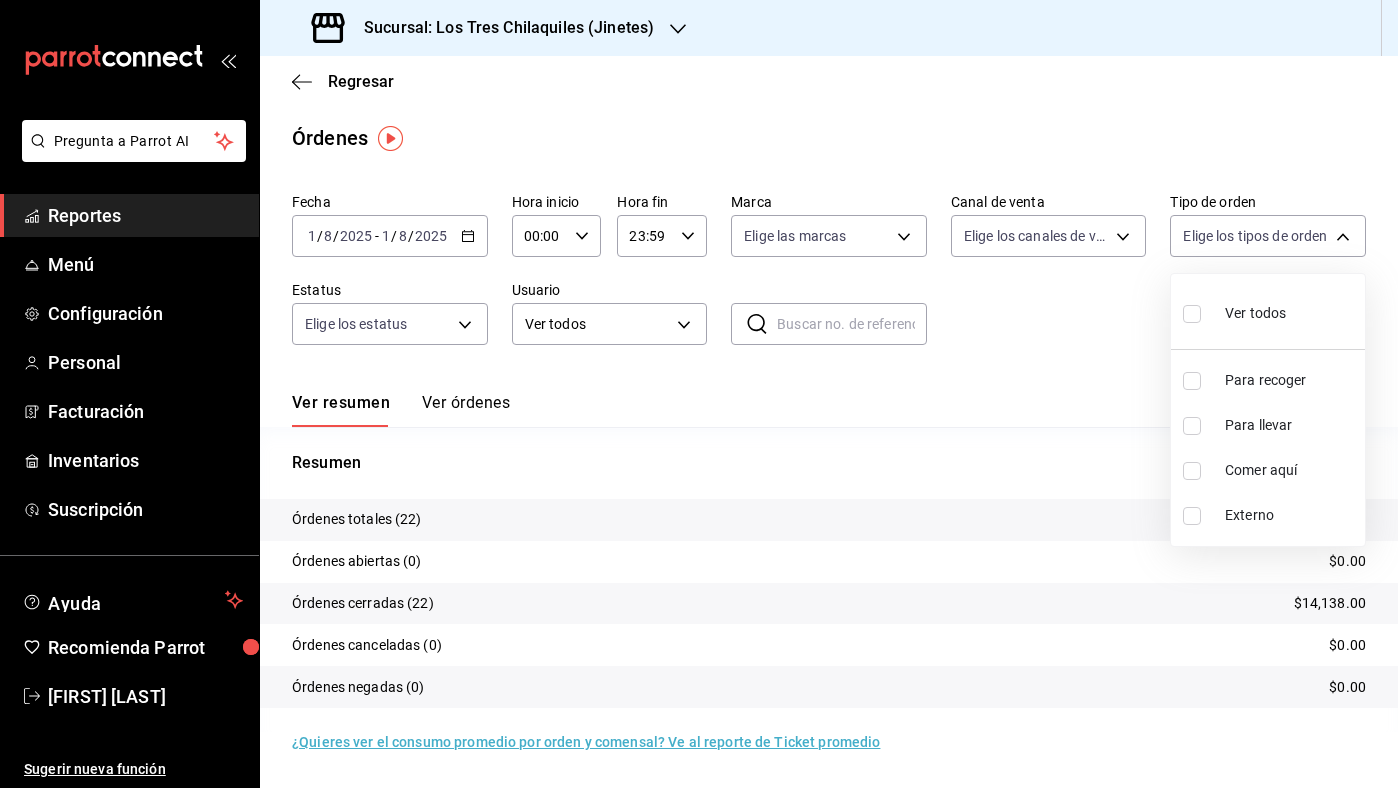 click on "Comer aquí" at bounding box center (1291, 470) 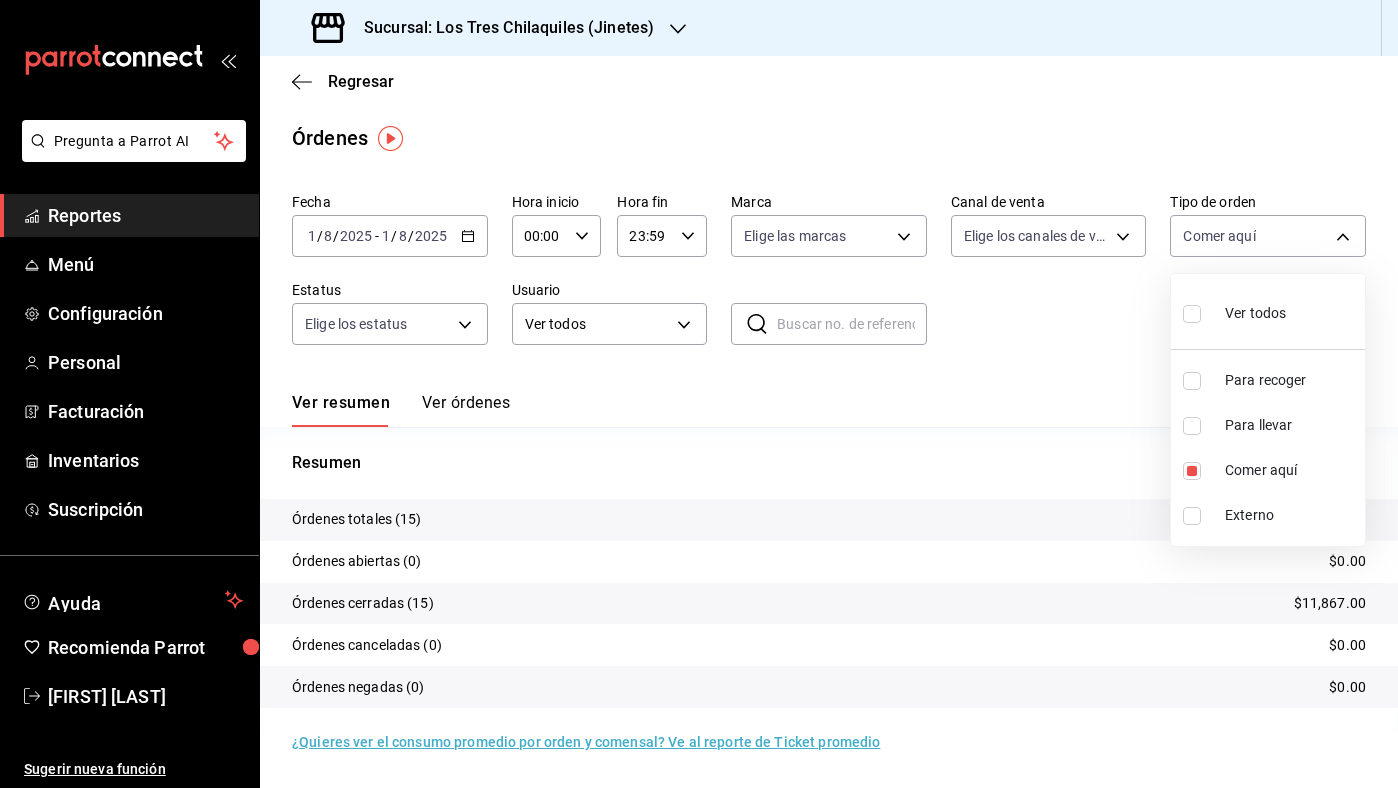 click at bounding box center [699, 394] 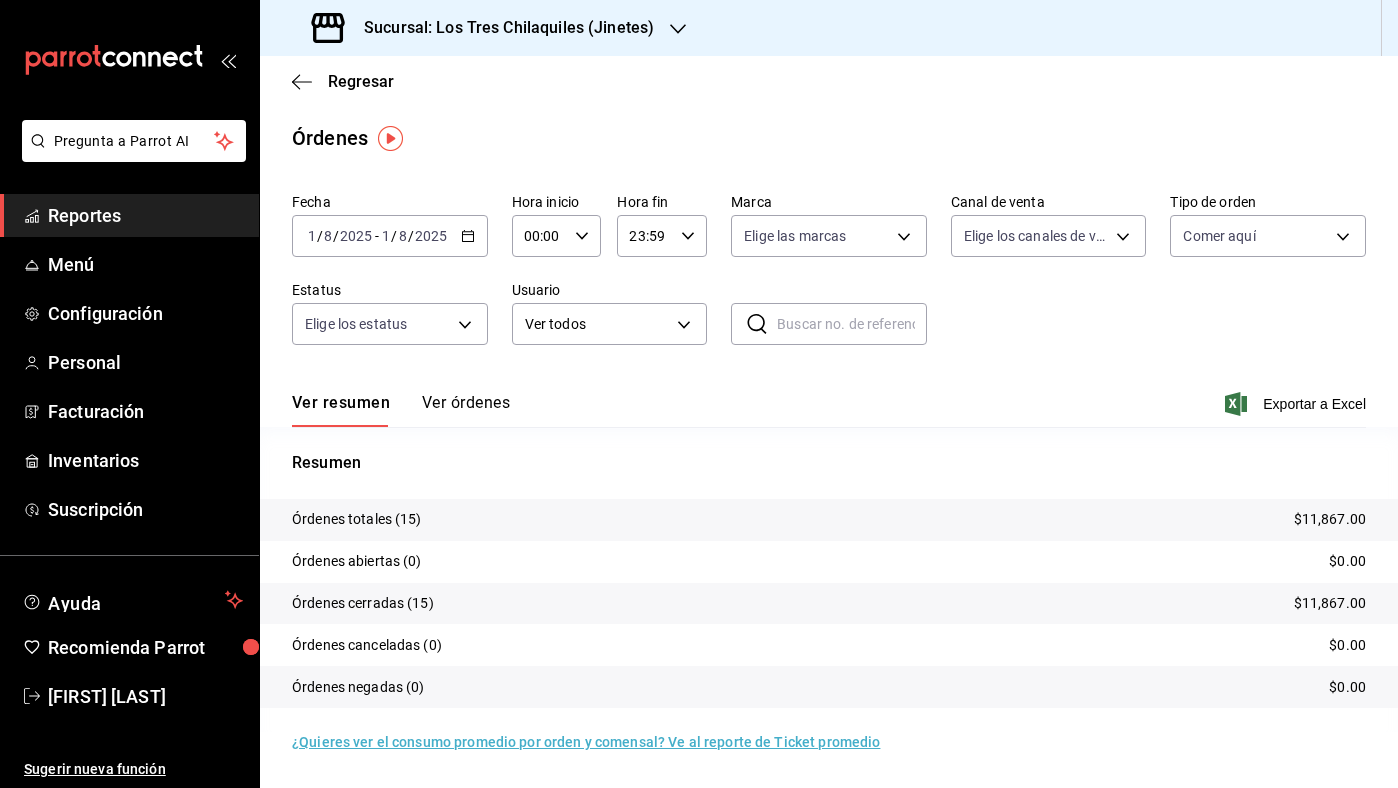 click on "Regresar" at bounding box center [829, 81] 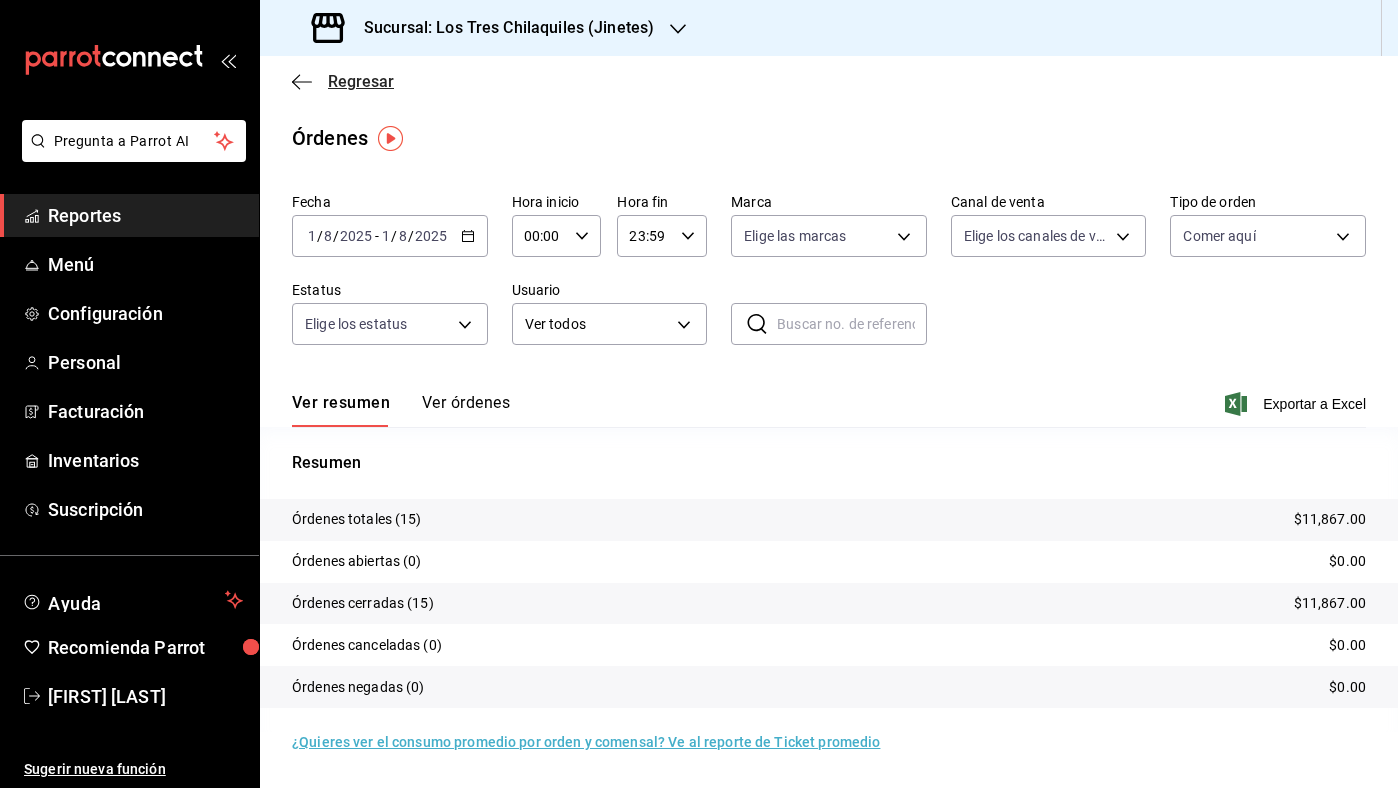 click on "Regresar" at bounding box center [361, 81] 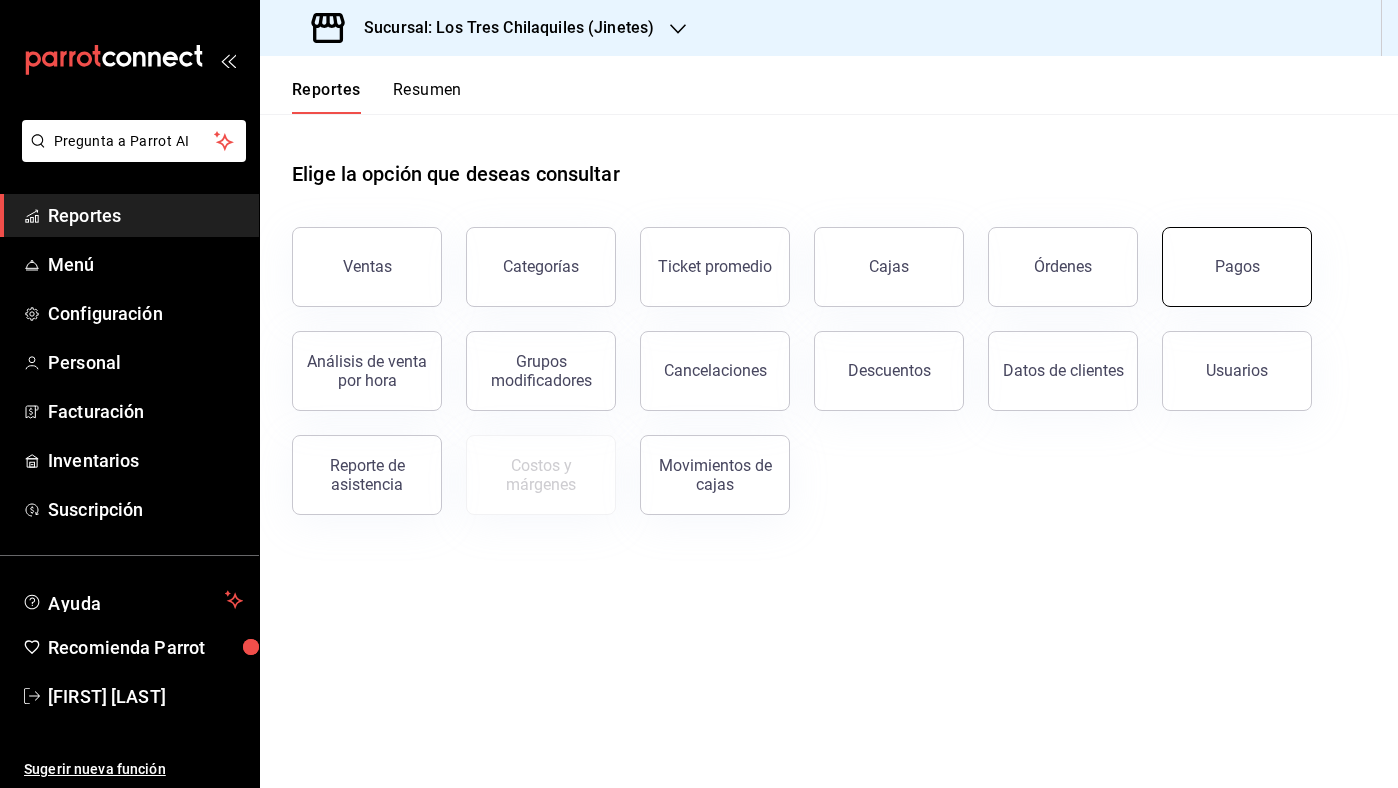 click on "Pagos" at bounding box center [1237, 266] 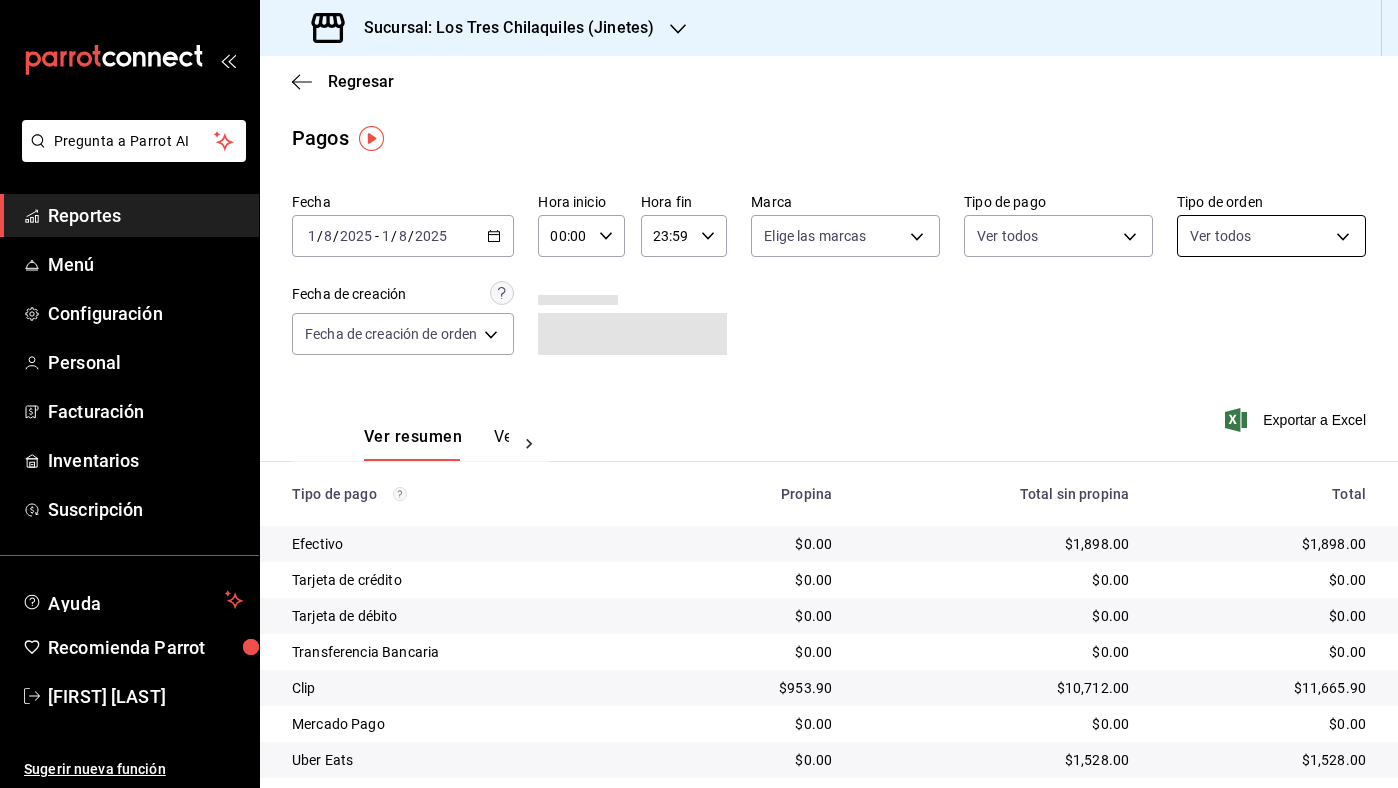 click on "Pregunta a Parrot AI Reportes   Menú   Configuración   Personal   Facturación   Inventarios   Suscripción   Ayuda Recomienda Parrot   [FIRST] [LAST]   Sugerir nueva función   Sucursal: Los Tres Chilaquiles (Jinetes) Regresar Pagos Fecha [DATE] [DATE] - [DATE] [DATE] Hora inicio 00:00 Hora inicio Hora fin 23:59 Hora fin Marca Elige las marcas Tipo de pago Ver todos Tipo de orden Ver todos Fecha de creación   Fecha de creación de orden ORDER Ver resumen Ver pagos Exportar a Excel Tipo de pago   Propina Total sin propina Total Efectivo $0.00 $1,898.00 $1,898.00 Tarjeta de crédito $0.00 $0.00 $0.00 Tarjeta de débito $0.00 $0.00 $0.00 Transferencia Bancaria $0.00 $0.00 $0.00 Clip $953.90 $10,712.00 $11,665.90 Mercado Pago $0.00 $0.00 $0.00 Uber Eats $0.00 $1,528.00 $1,528.00 Rappi $0.00 $0.00 $0.00 Total $953.90 $14,138.00 $15,091.90 GANA 1 MES GRATIS EN TU SUSCRIPCIÓN AQUÍ Ver video tutorial Ir a video Pregunta a Parrot AI Reportes   Menú     Personal" at bounding box center (699, 394) 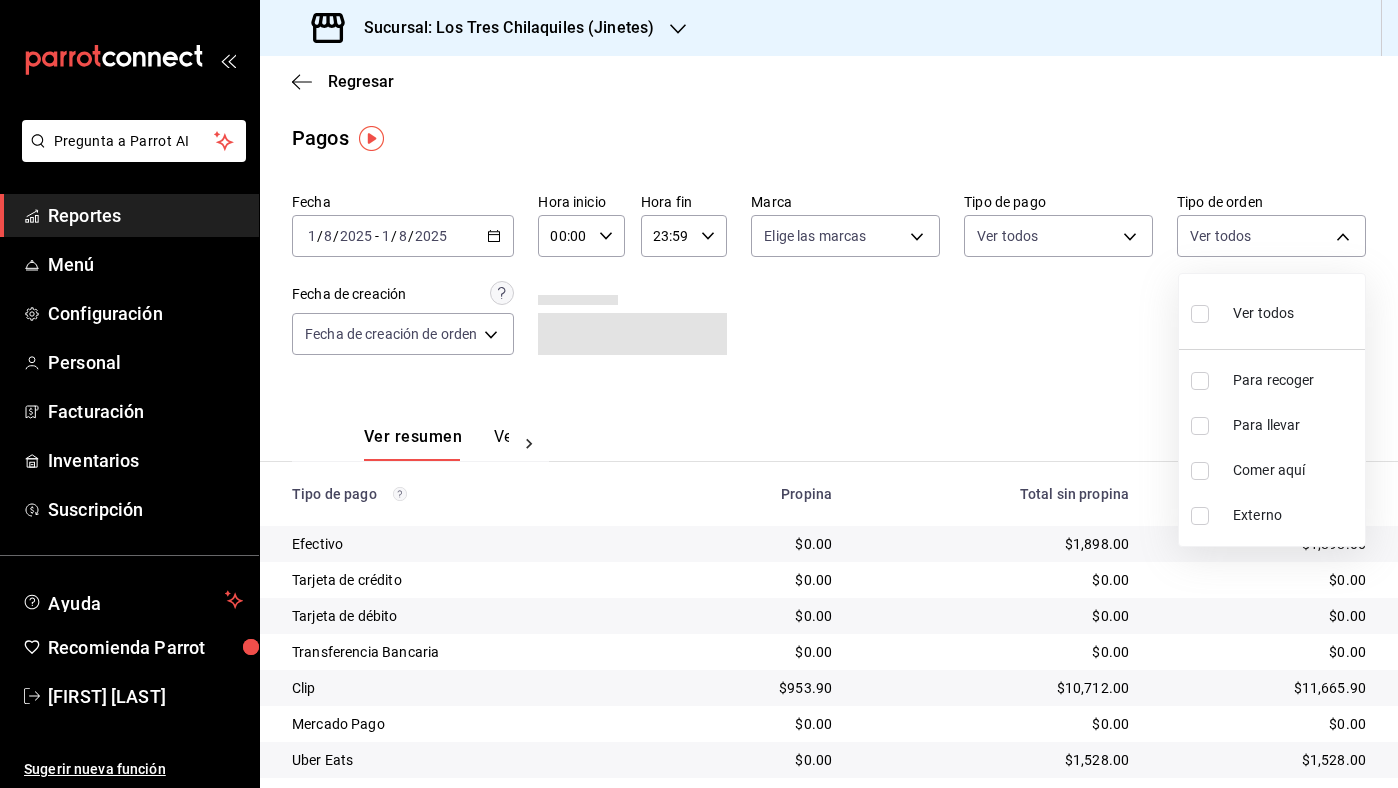 click at bounding box center (699, 394) 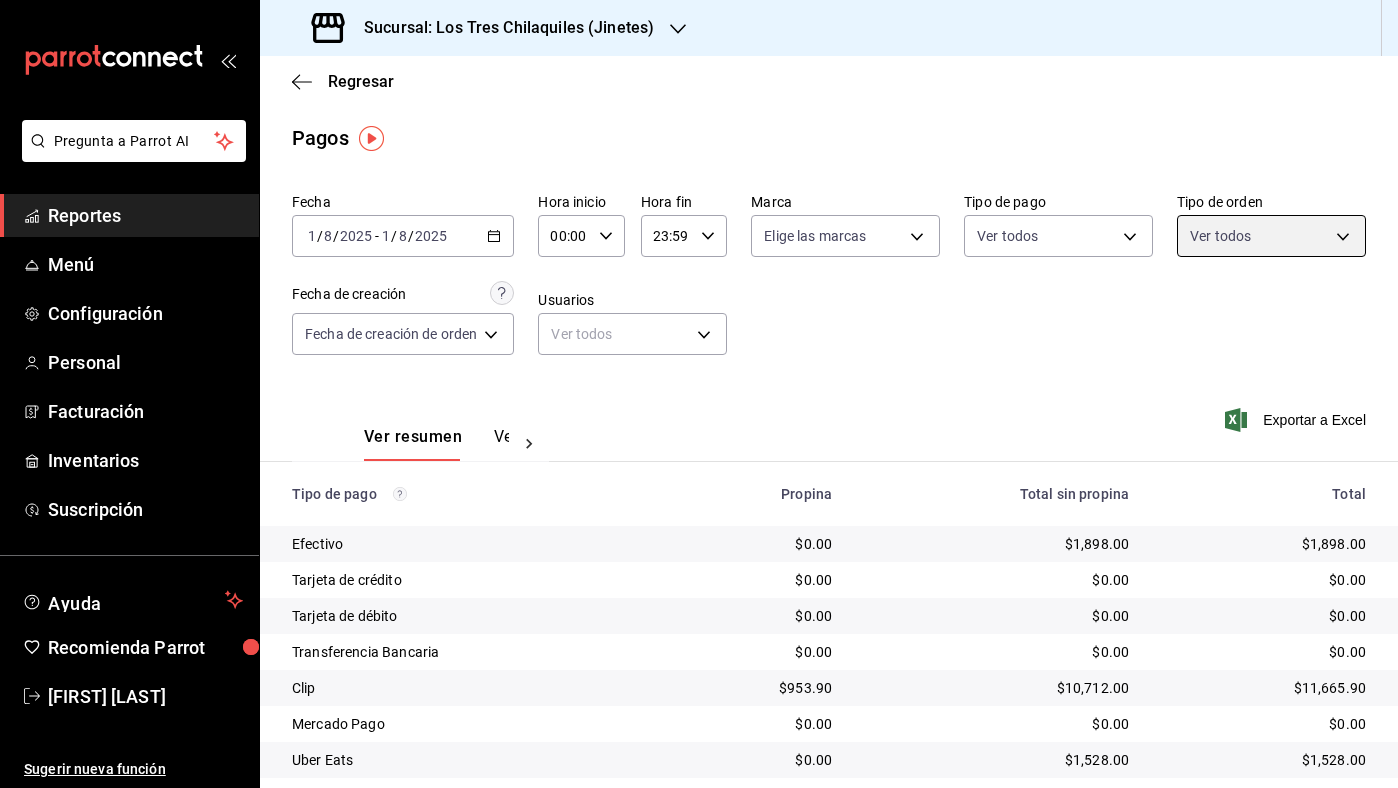 scroll, scrollTop: 94, scrollLeft: 0, axis: vertical 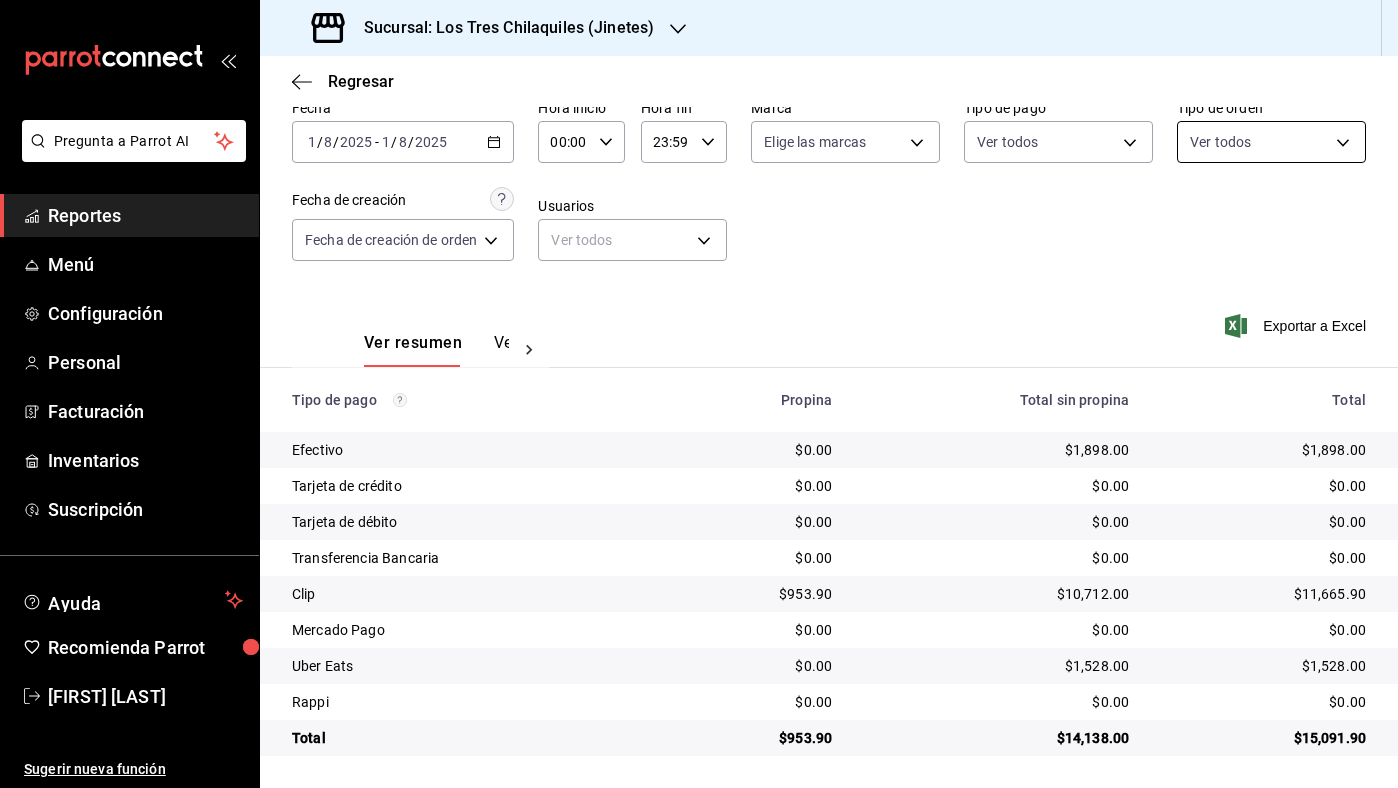 click on "Pregunta a Parrot AI Reportes   Menú   Configuración   Personal   Facturación   Inventarios   Suscripción   Ayuda Recomienda Parrot   [FIRST] [LAST]   Sugerir nueva función   Sucursal: Los Tres Chilaquiles (Jinetes) Regresar Pagos Fecha [DATE] [DATE] - [DATE] [DATE] Hora inicio 00:00 Hora inicio Hora fin 23:59 Hora fin Marca Elige las marcas Tipo de pago Ver todos Tipo de orden Ver todos Fecha de creación   Fecha de creación de orden ORDER Usuarios Ver todos null Ver resumen Ver pagos Exportar a Excel Tipo de pago   Propina Total sin propina Total Efectivo $0.00 $1,898.00 $1,898.00 Tarjeta de crédito $0.00 $0.00 $0.00 Tarjeta de débito $0.00 $0.00 $0.00 Transferencia Bancaria $0.00 $0.00 $0.00 Clip $953.90 $10,712.00 $11,665.90 Mercado Pago $0.00 $0.00 $0.00 Uber Eats $0.00 $1,528.00 $1,528.00 Rappi $0.00 $0.00 $0.00 Total $953.90 $14,138.00 $15,091.90 GANA 1 MES GRATIS EN TU SUSCRIPCIÓN AQUÍ Ver video tutorial Ir a video Pregunta a Parrot AI Reportes   Menú     Personal" at bounding box center (699, 394) 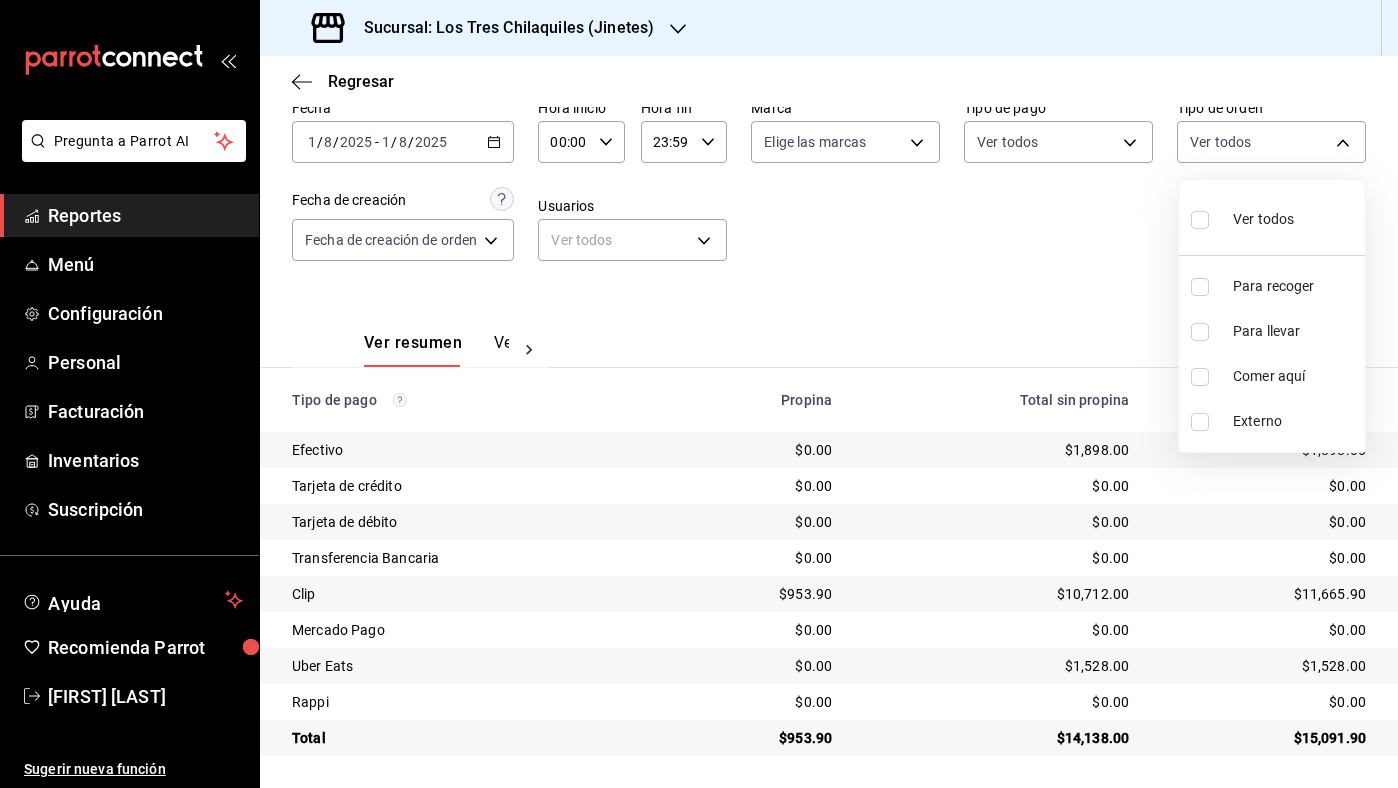 click on "Comer aquí" at bounding box center [1295, 376] 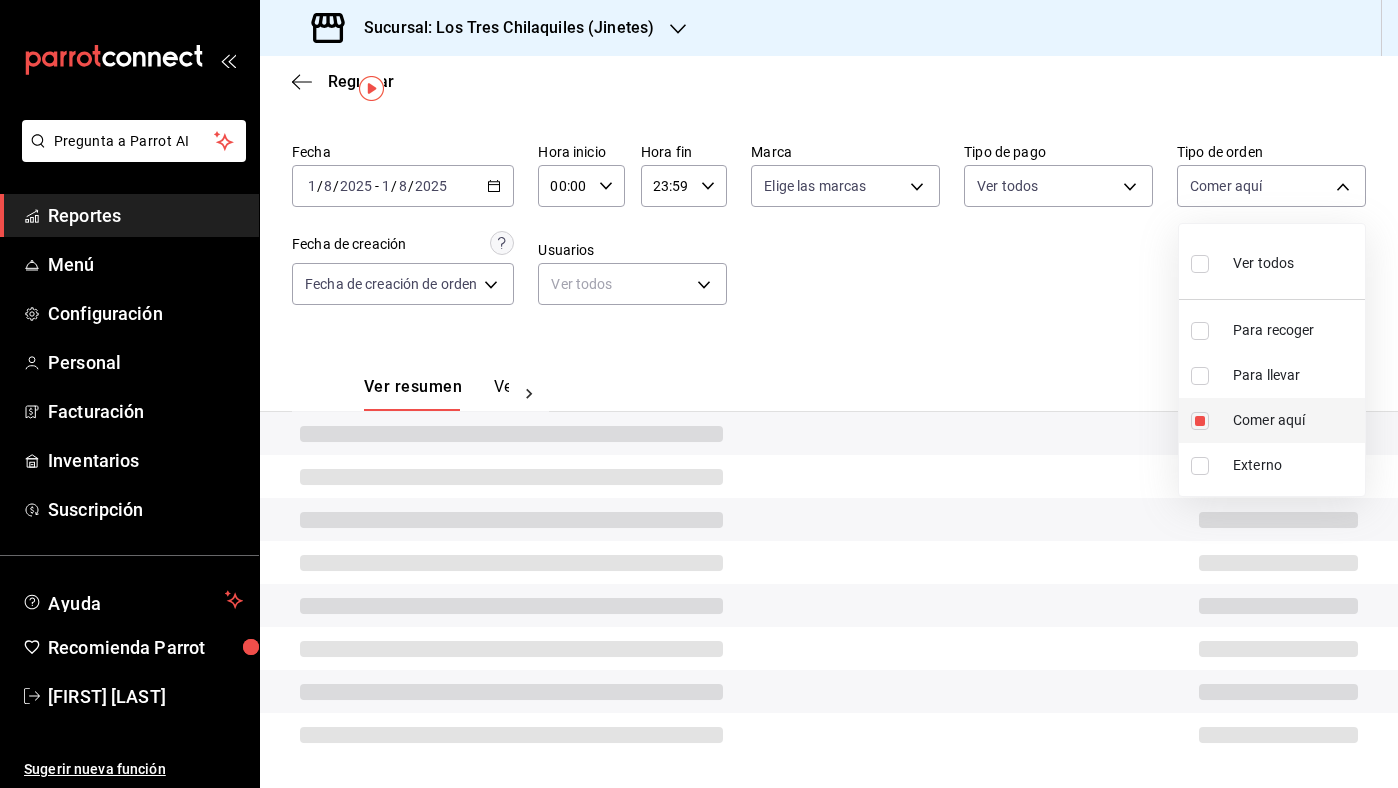 scroll, scrollTop: 50, scrollLeft: 0, axis: vertical 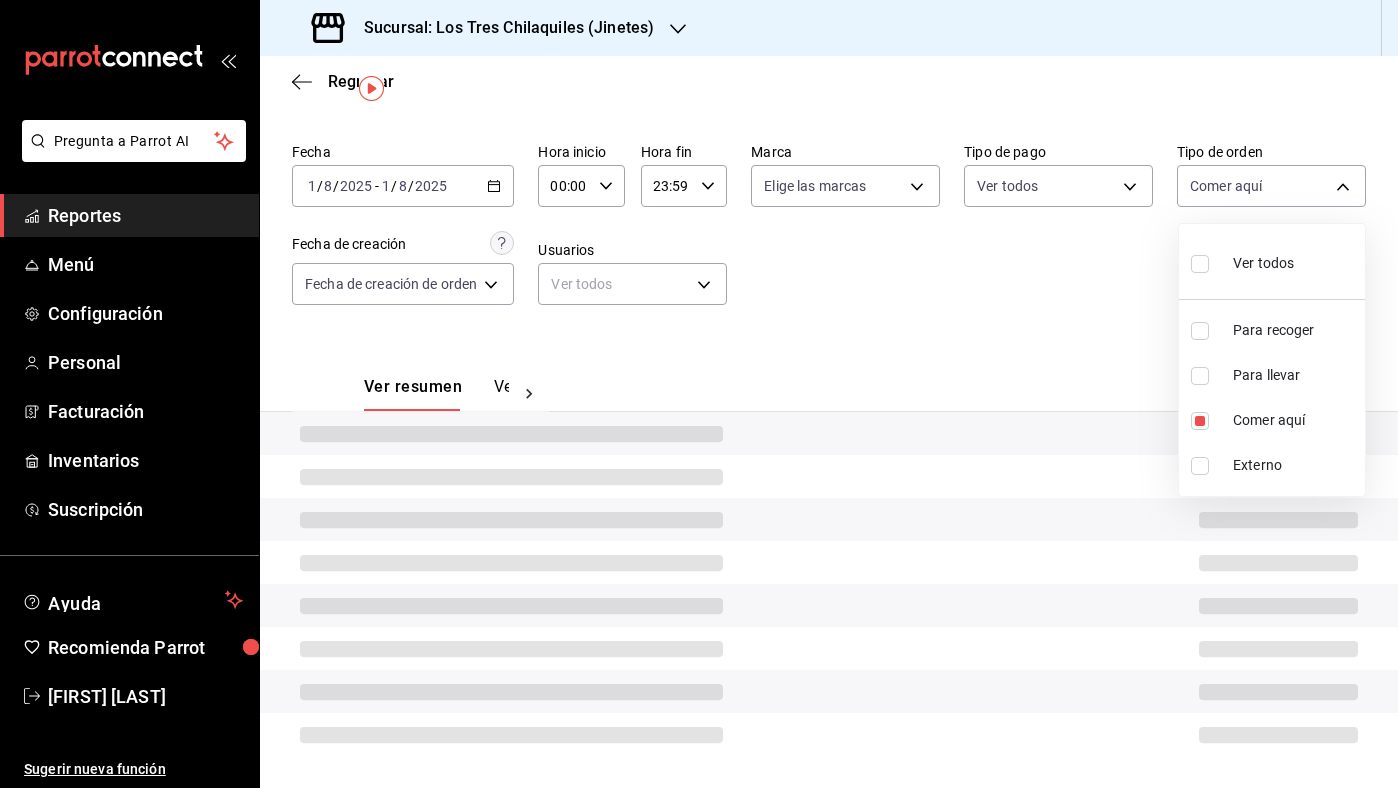 click at bounding box center [699, 394] 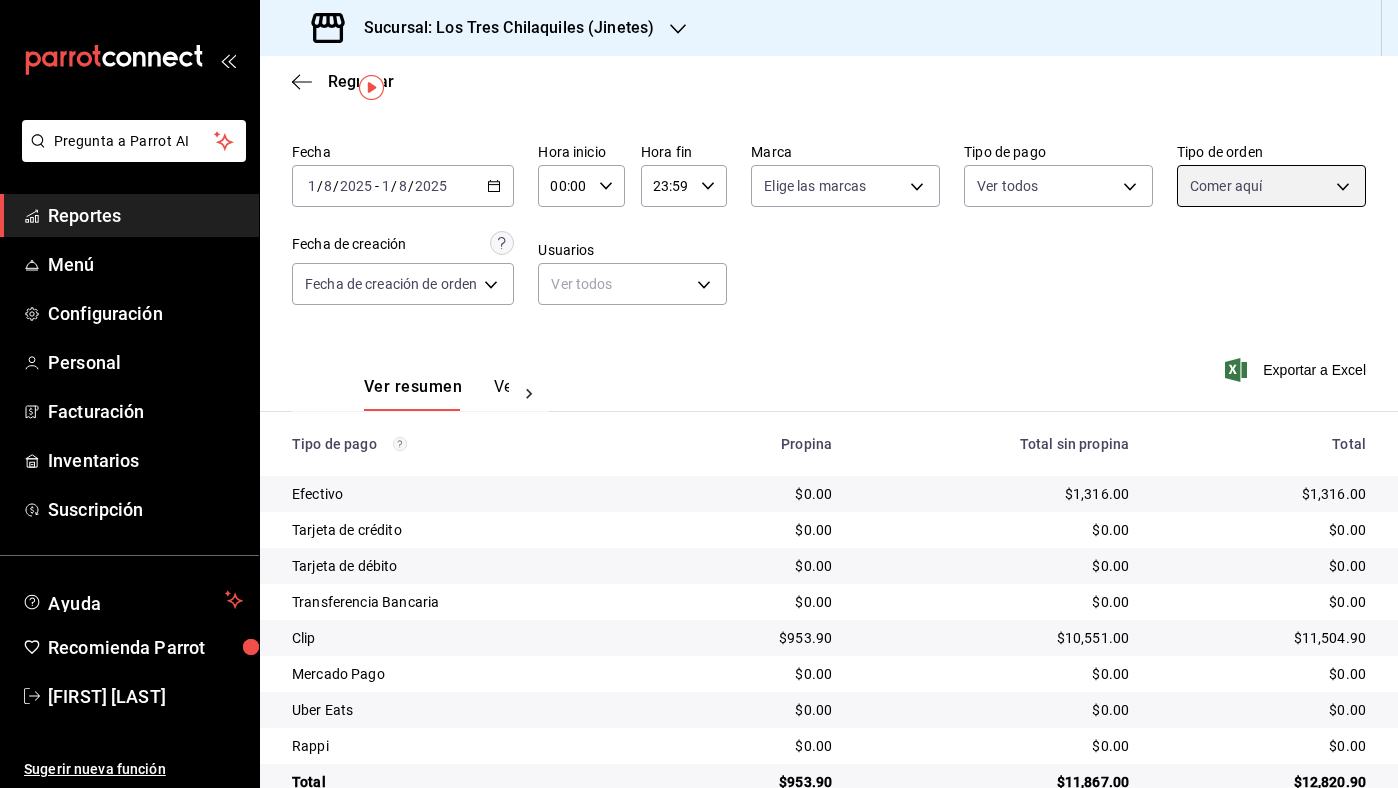 scroll, scrollTop: 94, scrollLeft: 0, axis: vertical 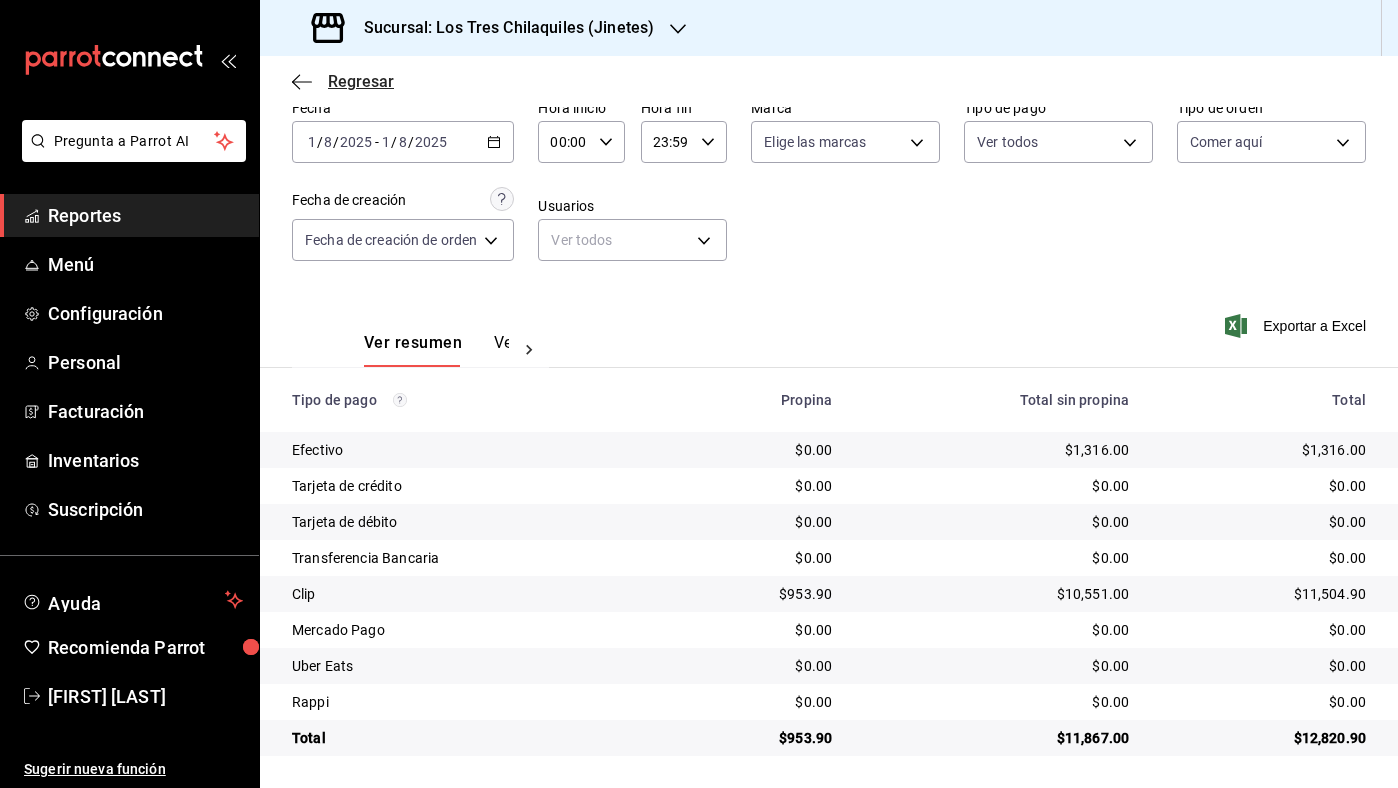 click on "Regresar" at bounding box center (361, 81) 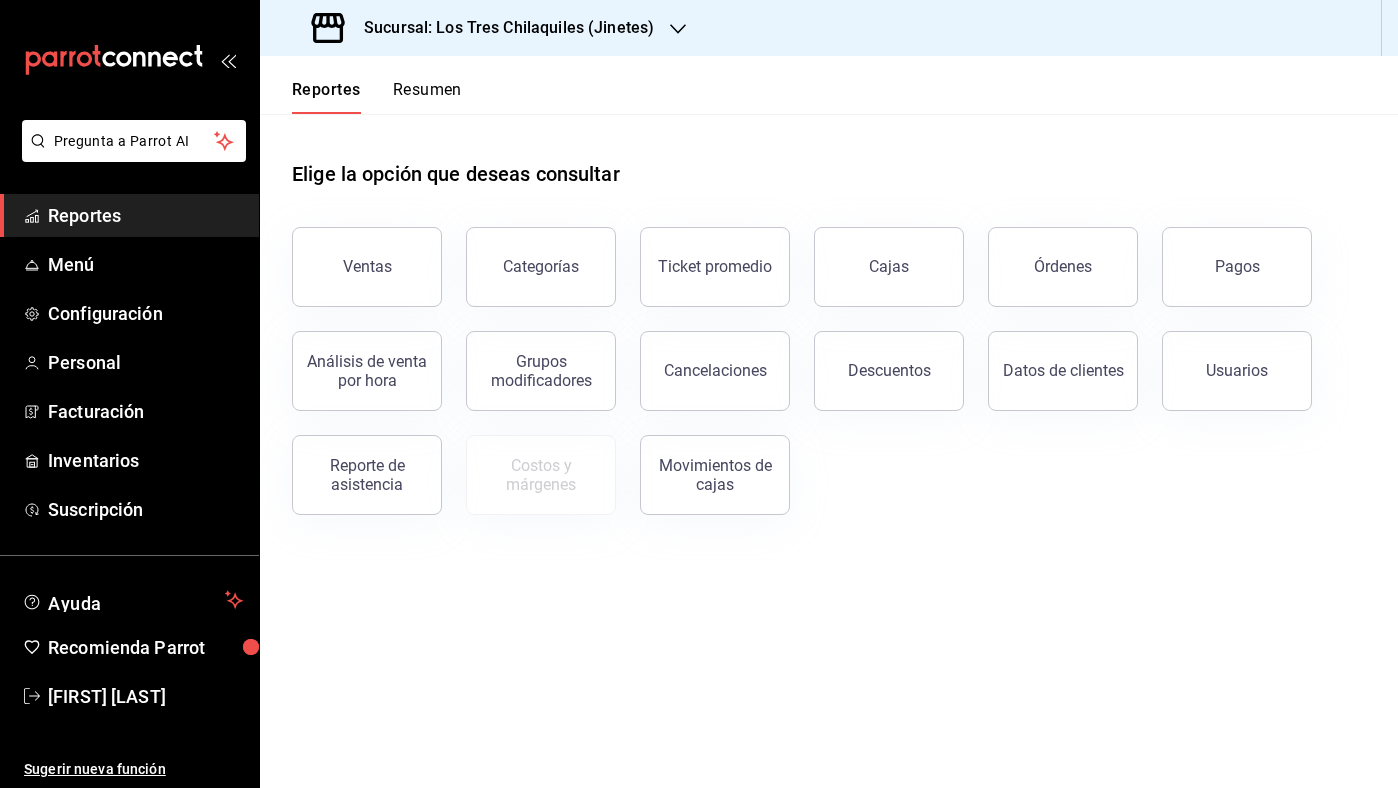 click on "Resumen" at bounding box center (427, 97) 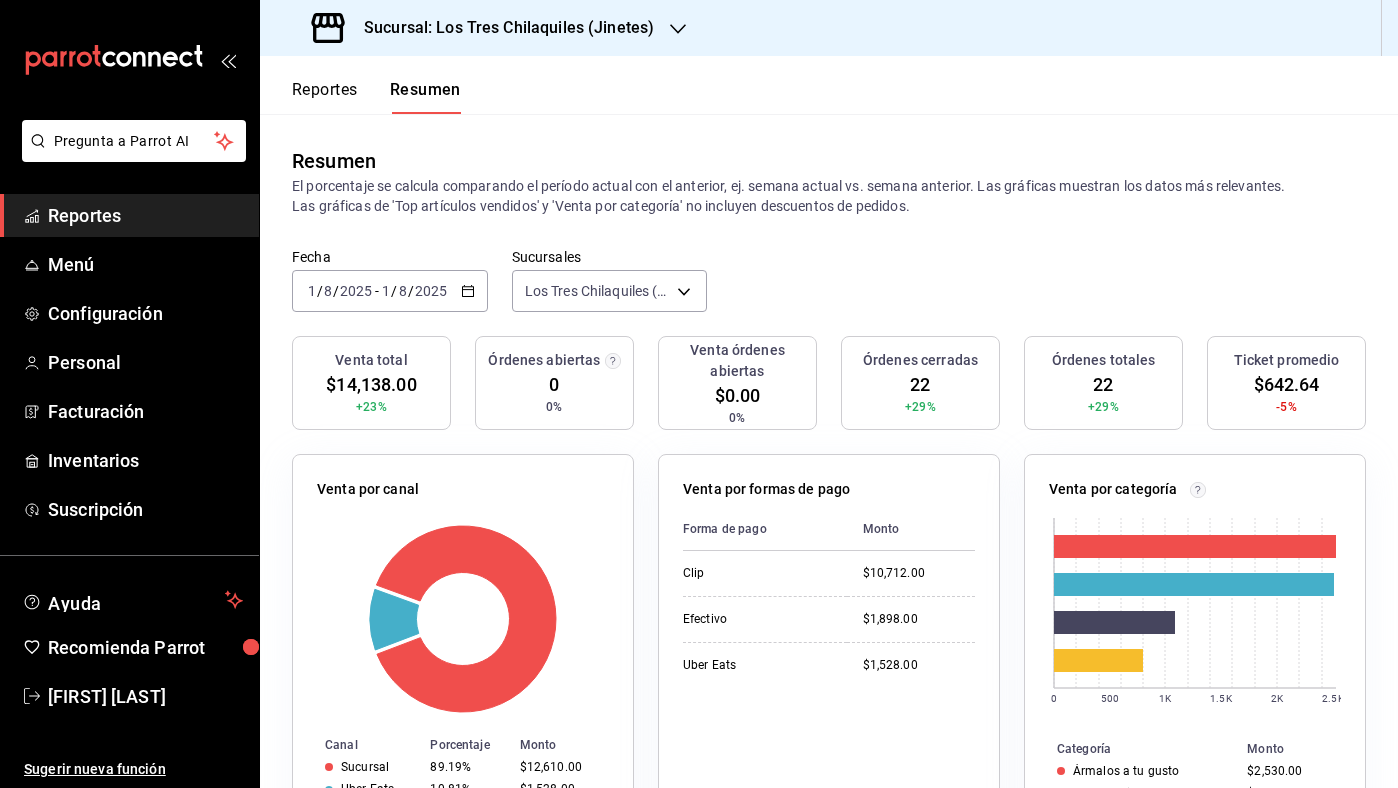 click on "Reportes" at bounding box center [325, 97] 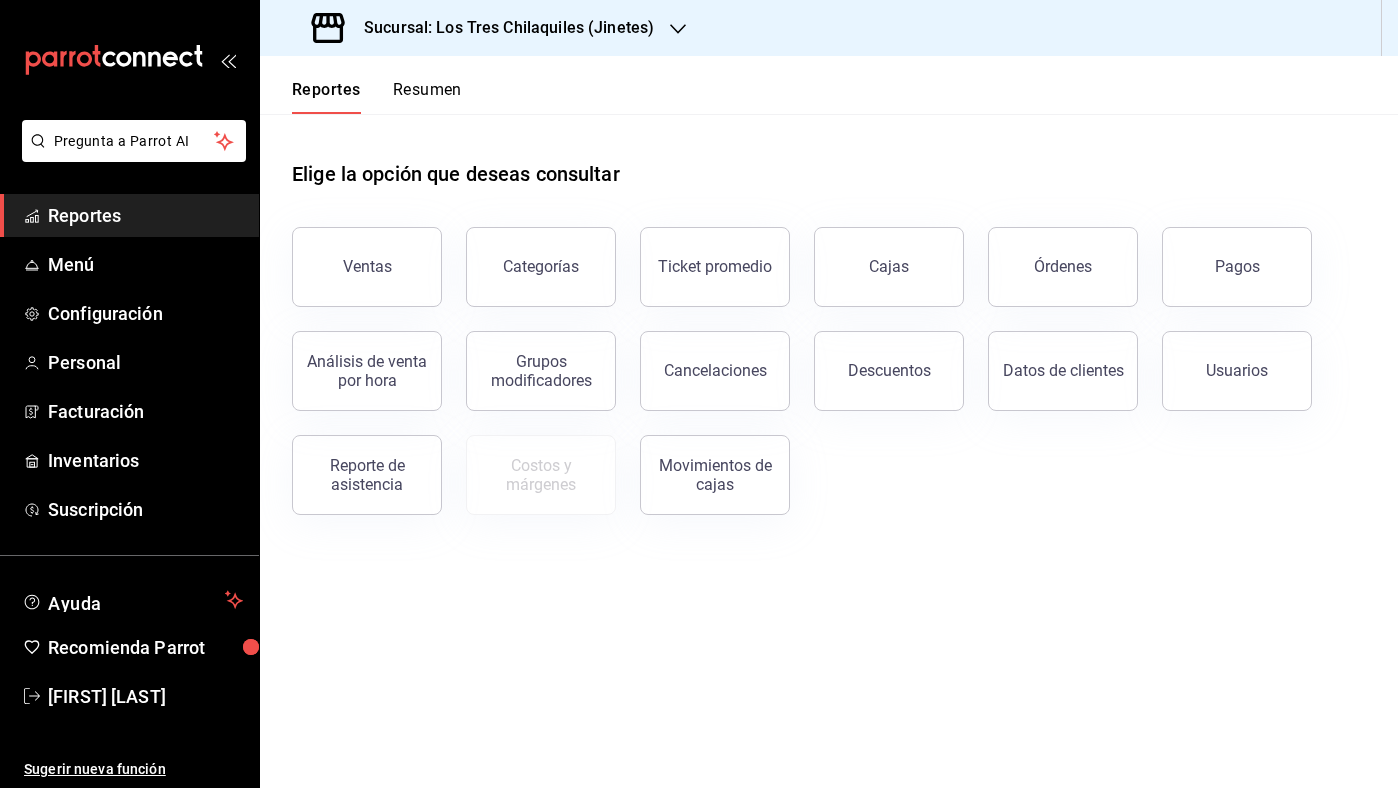 click on "Resumen" at bounding box center (427, 97) 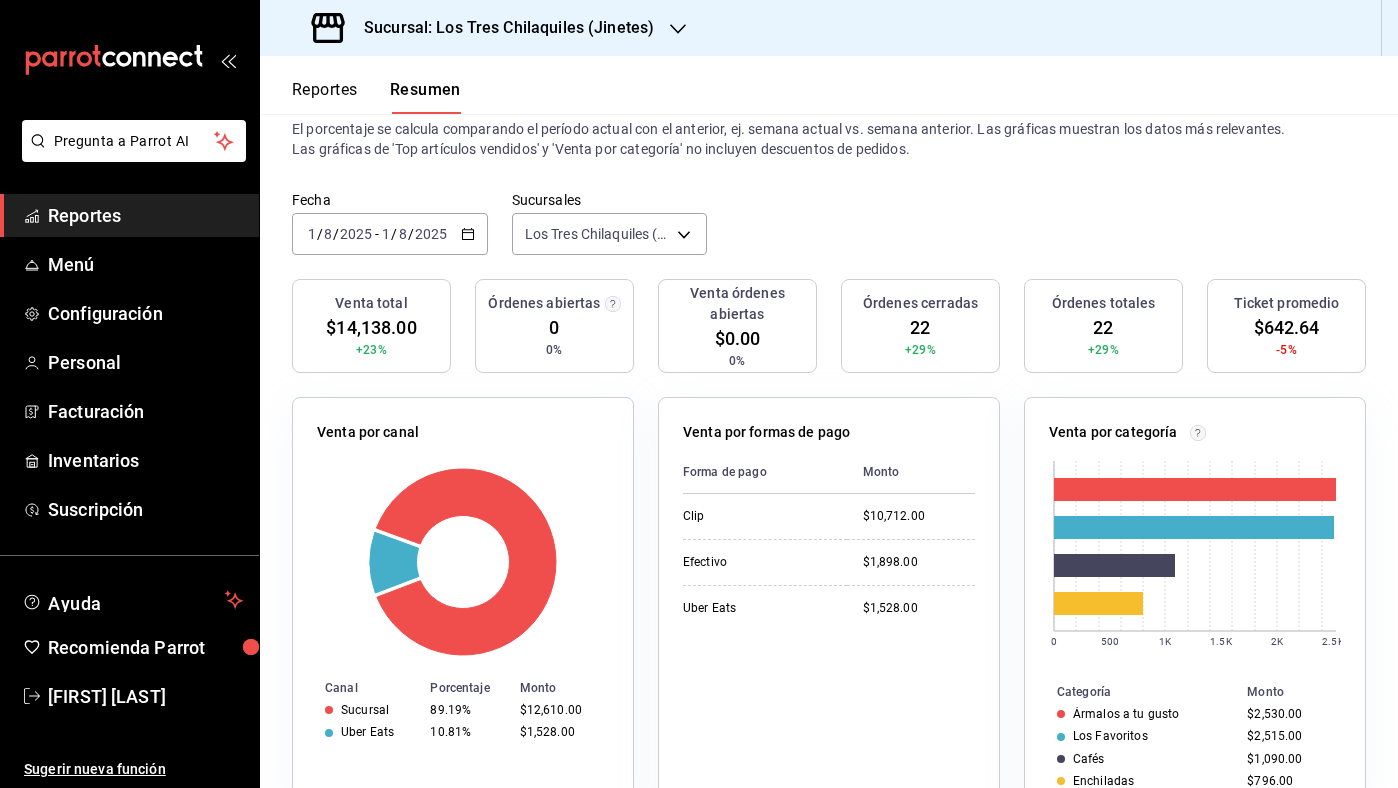 scroll, scrollTop: 0, scrollLeft: 0, axis: both 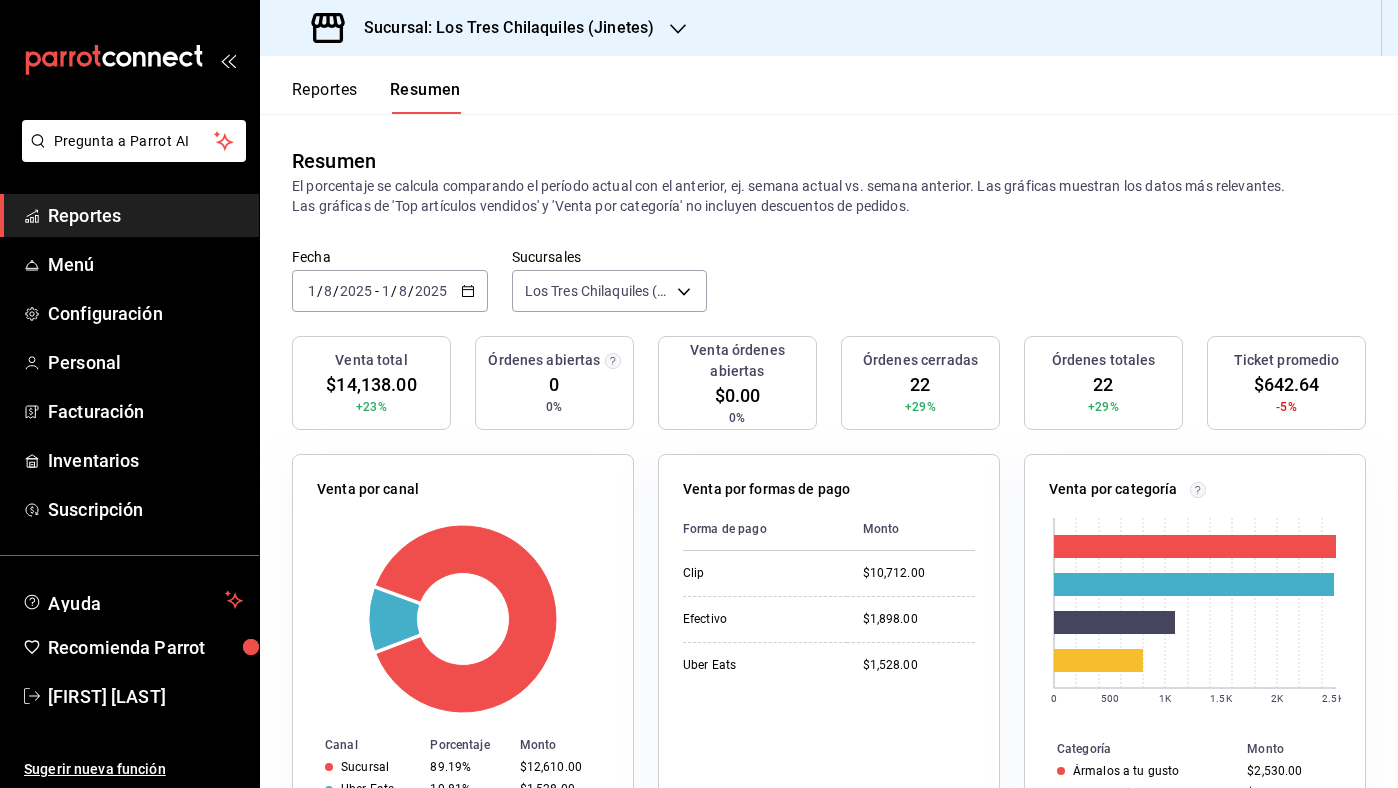 click on "Reportes" at bounding box center (325, 97) 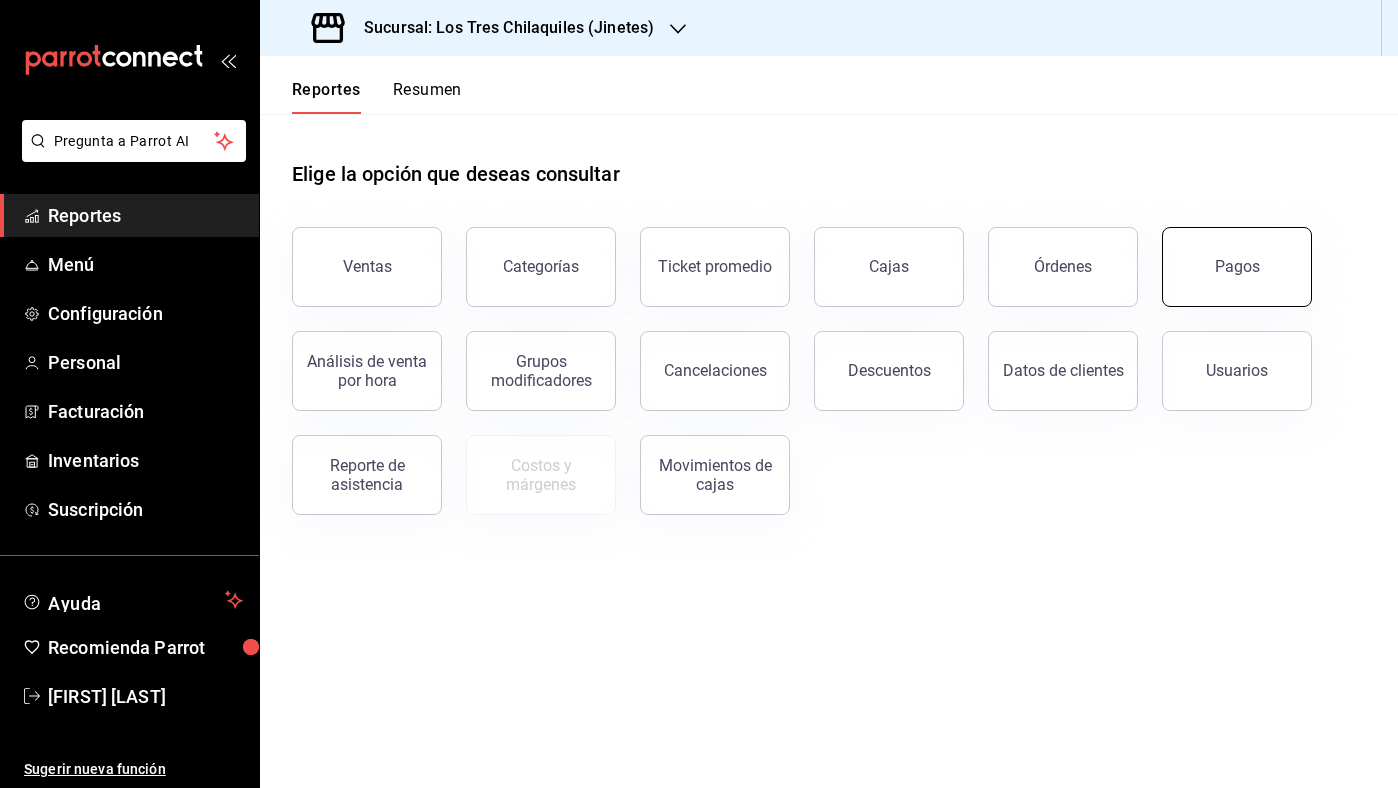click on "Pagos" at bounding box center [1237, 267] 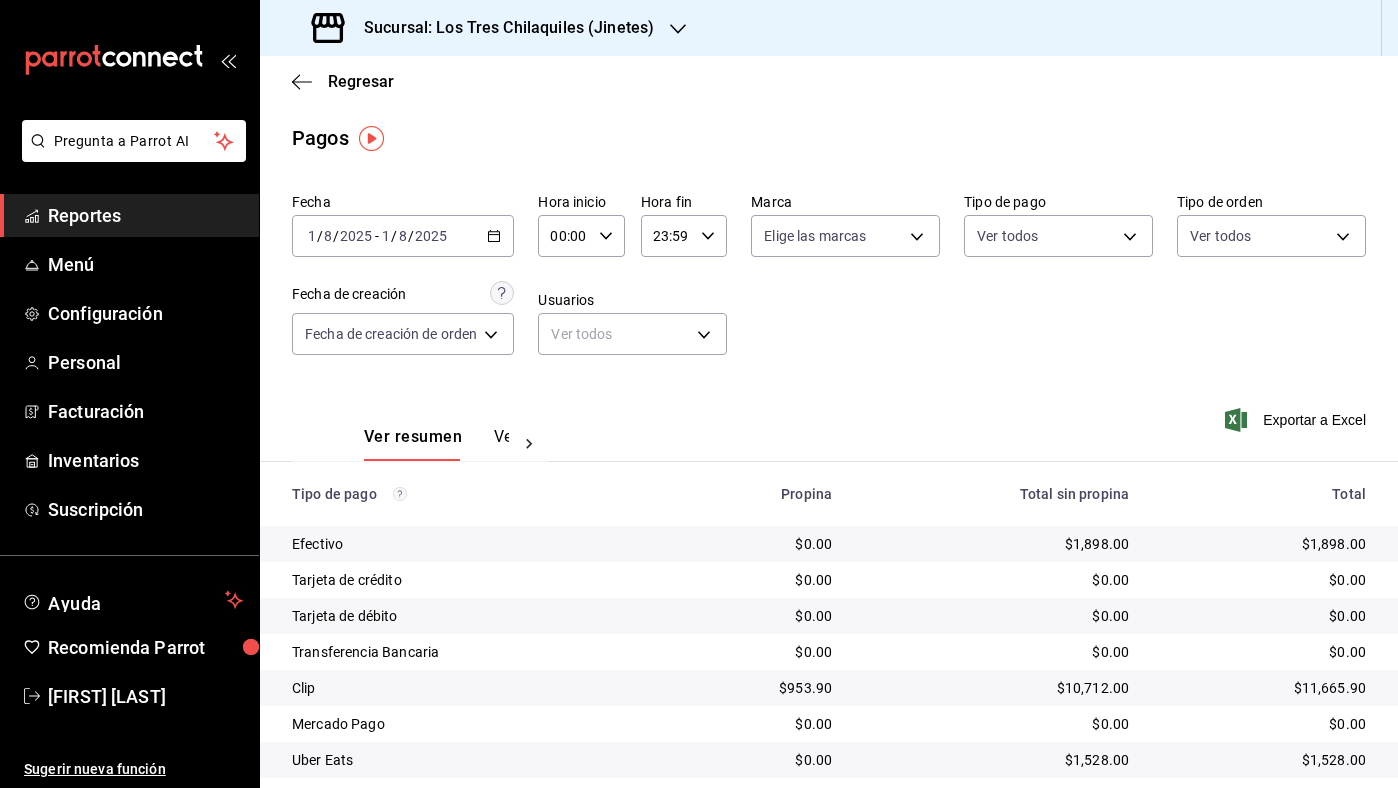 click on "Regresar" at bounding box center (829, 81) 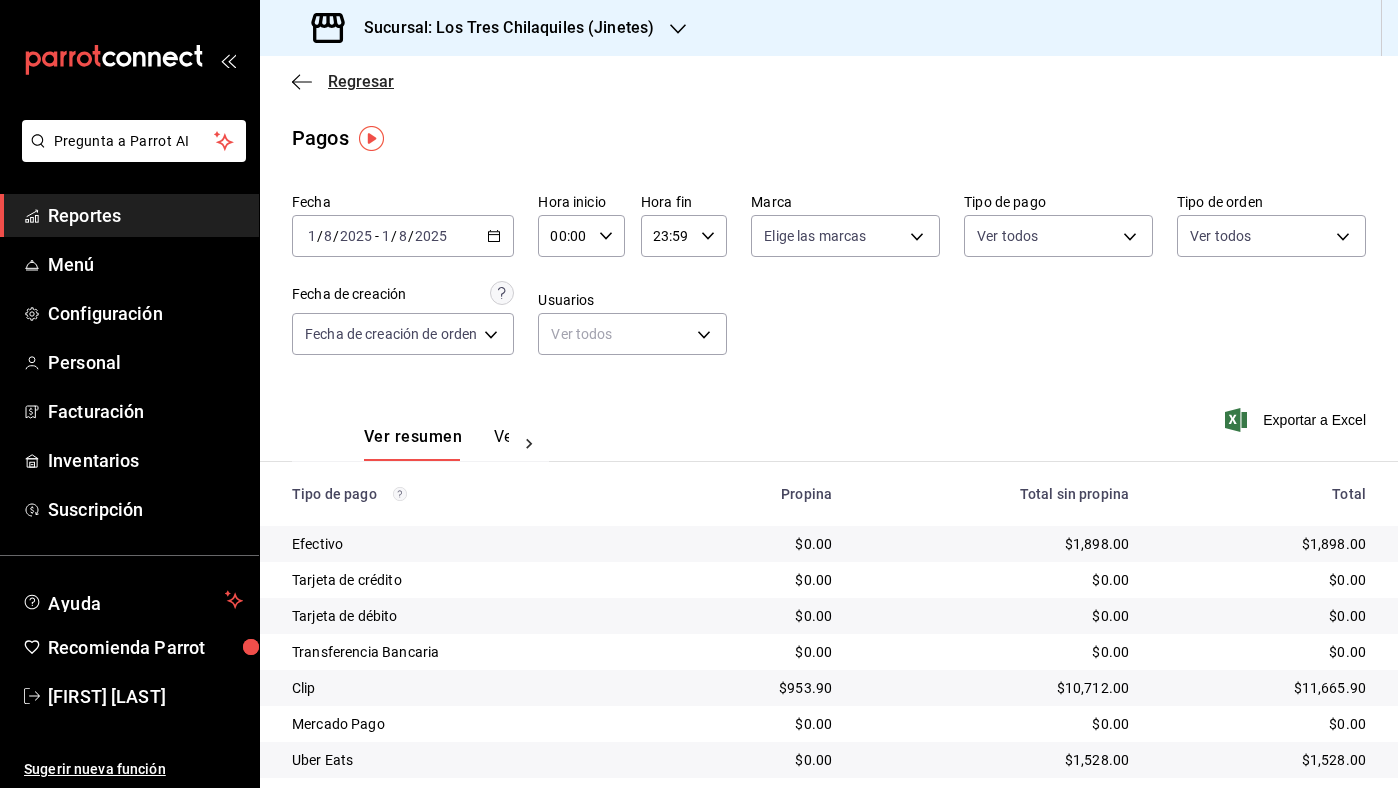 click on "Regresar" at bounding box center [361, 81] 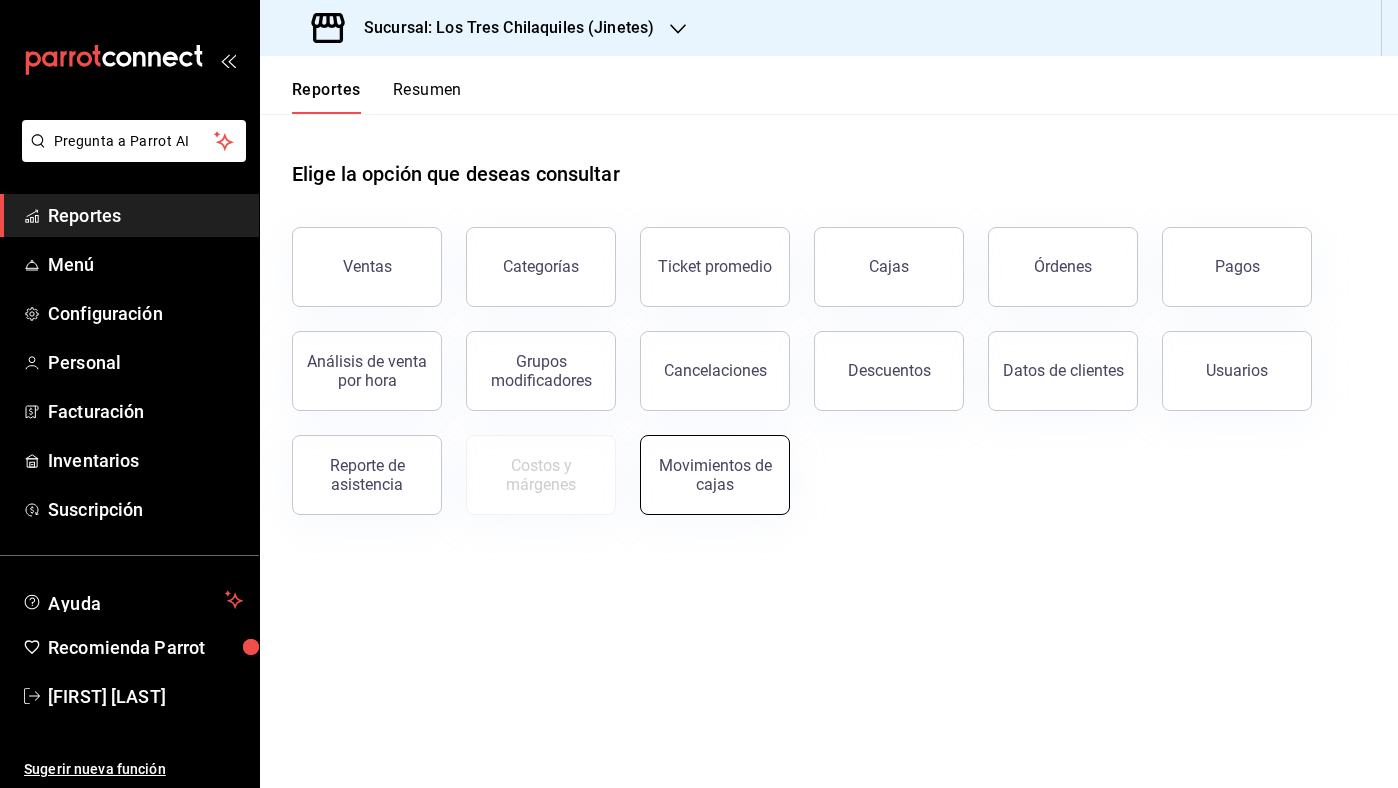 click on "Movimientos de cajas" at bounding box center [715, 475] 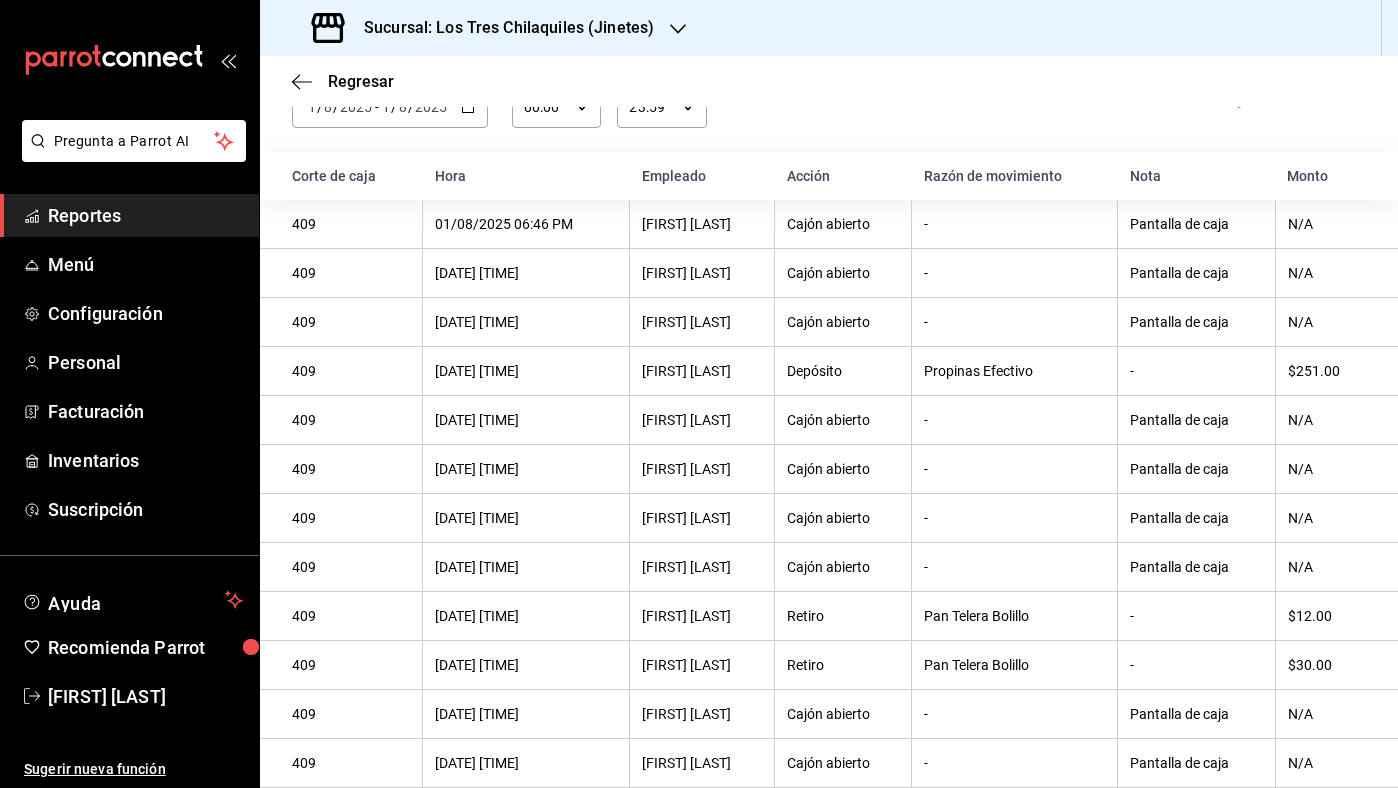 scroll, scrollTop: 0, scrollLeft: 0, axis: both 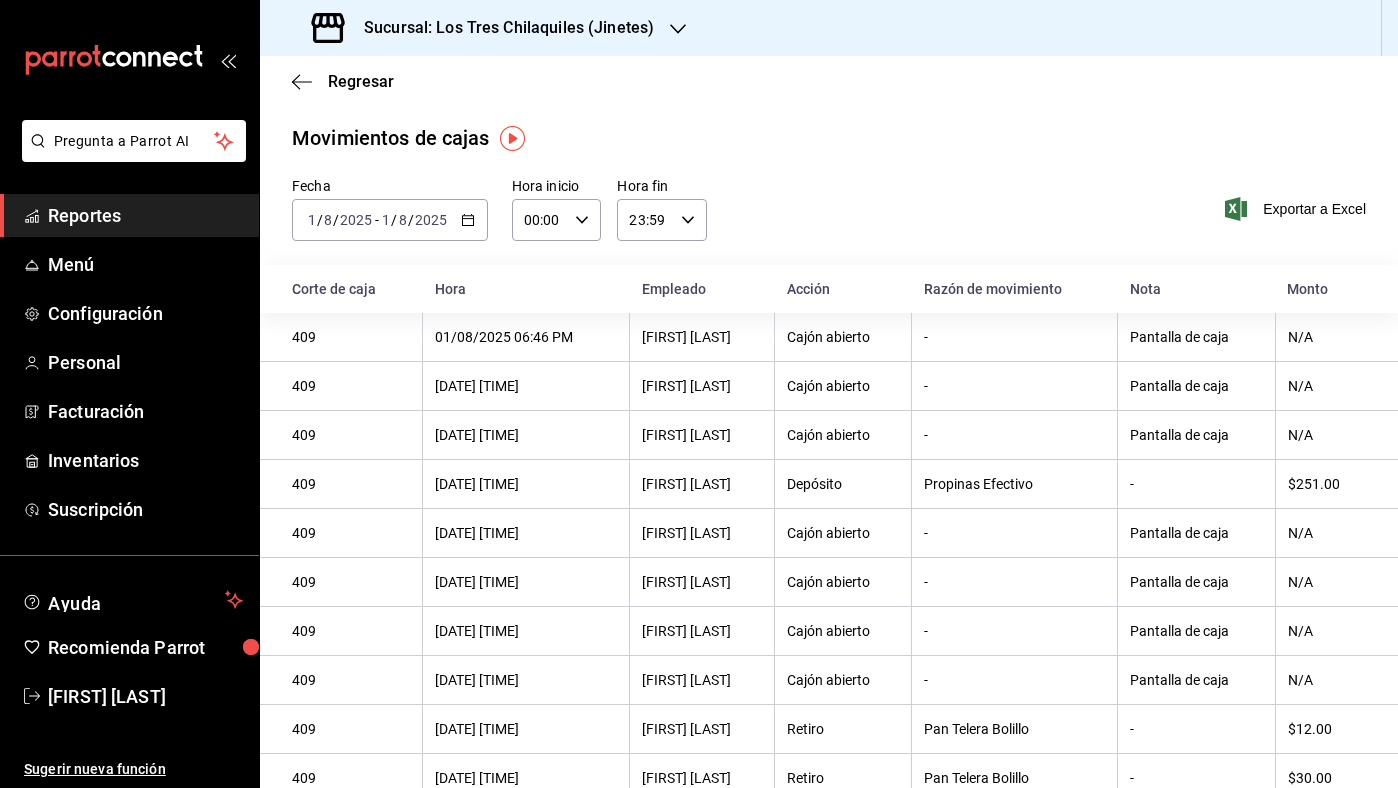 click on "2025-08-01 1 / 8 / 2025 - 2025-08-01 1 / 8 / 2025" at bounding box center (390, 220) 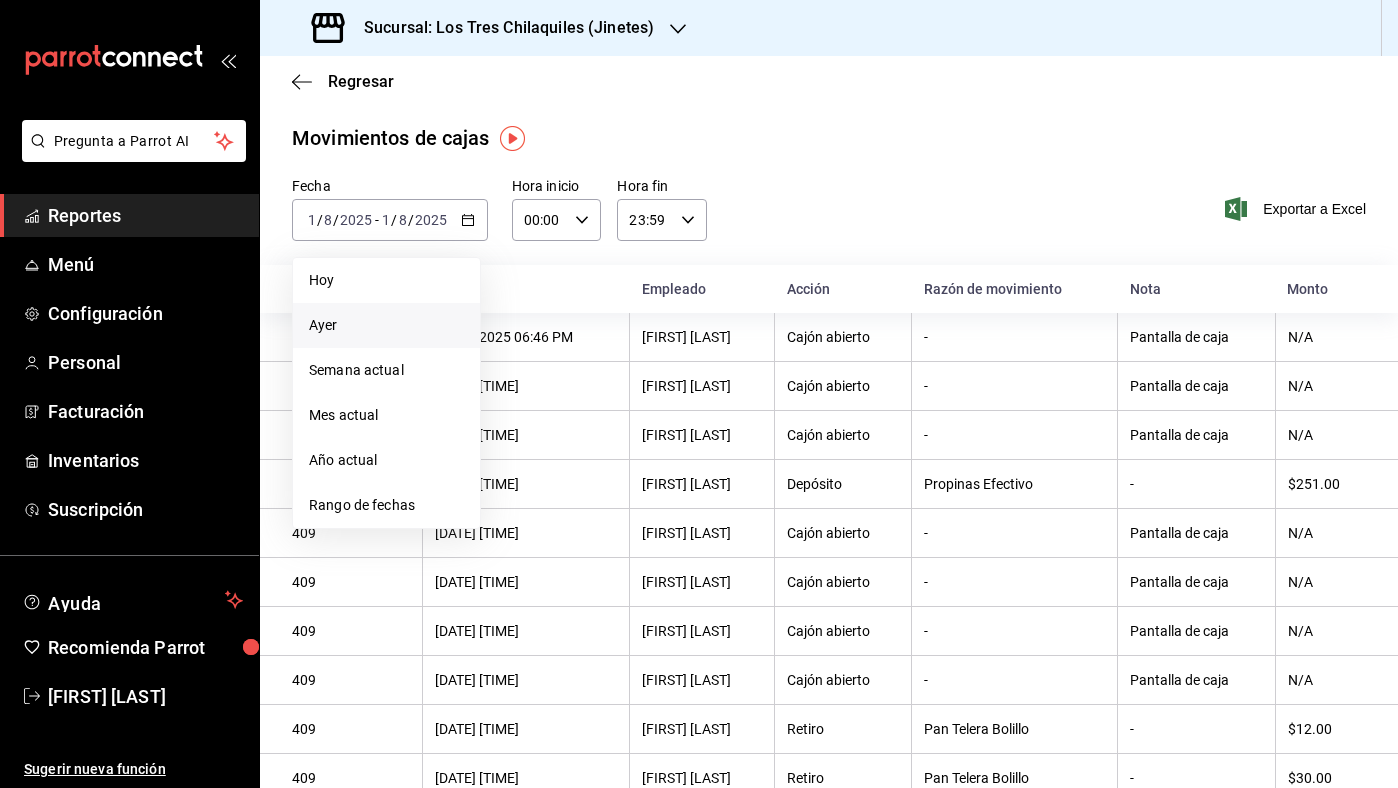 click on "Ayer" at bounding box center (386, 325) 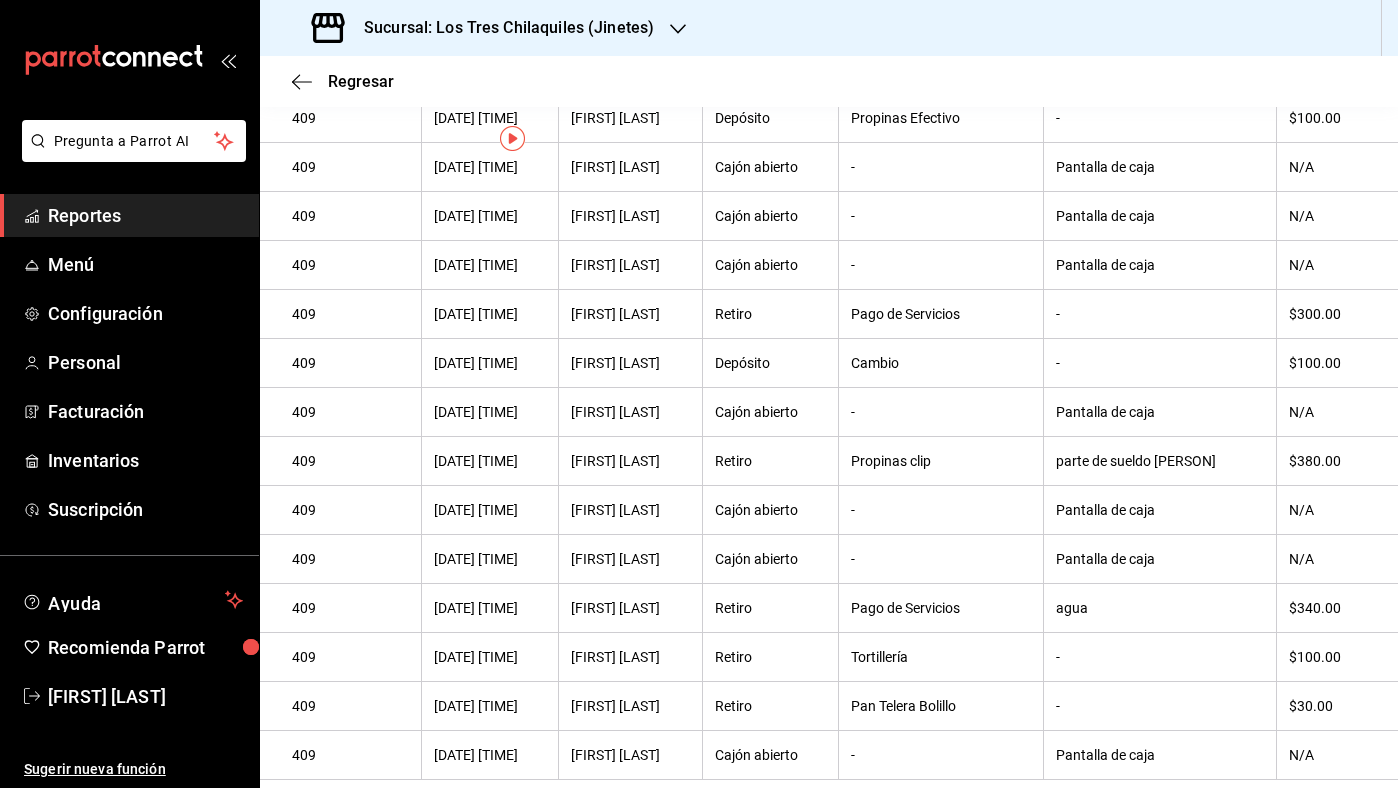 scroll, scrollTop: 0, scrollLeft: 0, axis: both 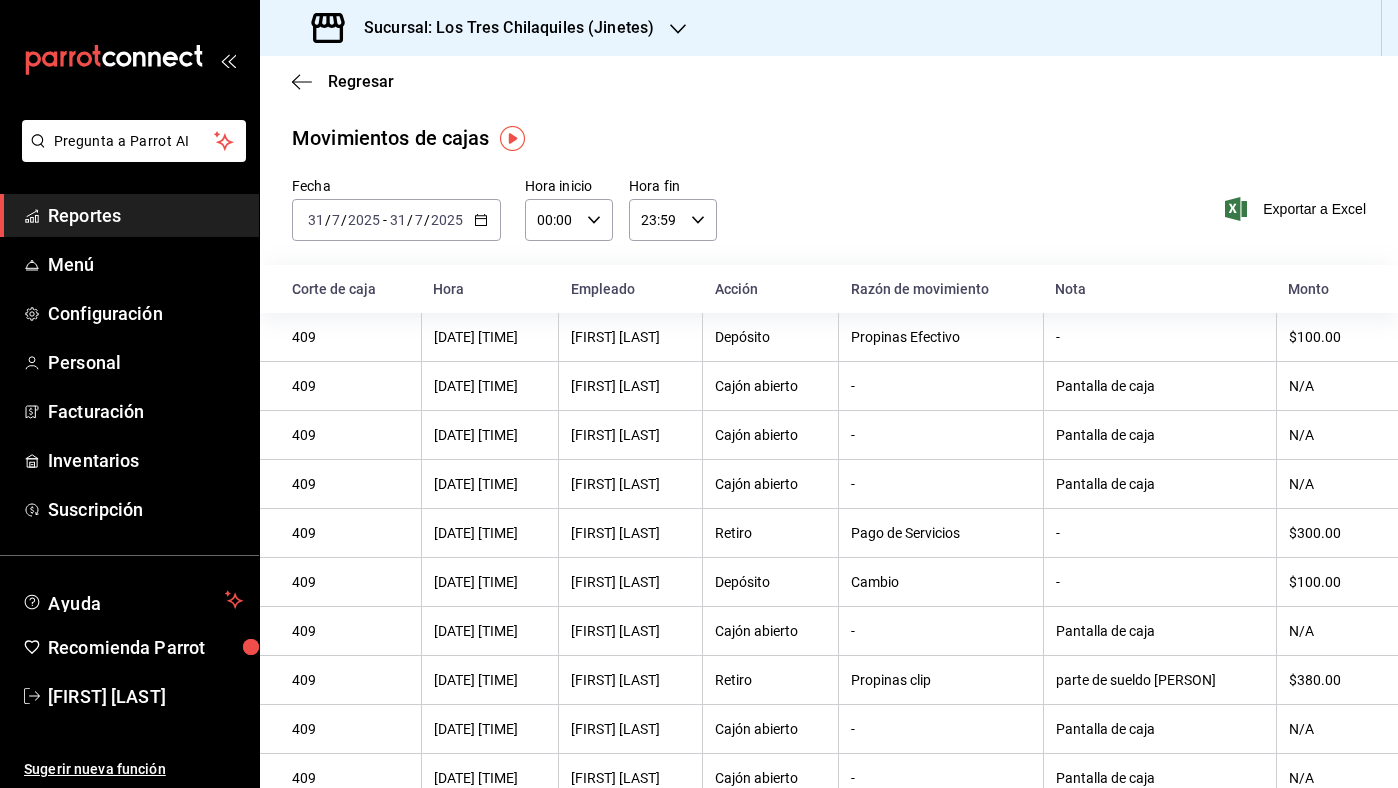 click on "Regresar" at bounding box center [829, 81] 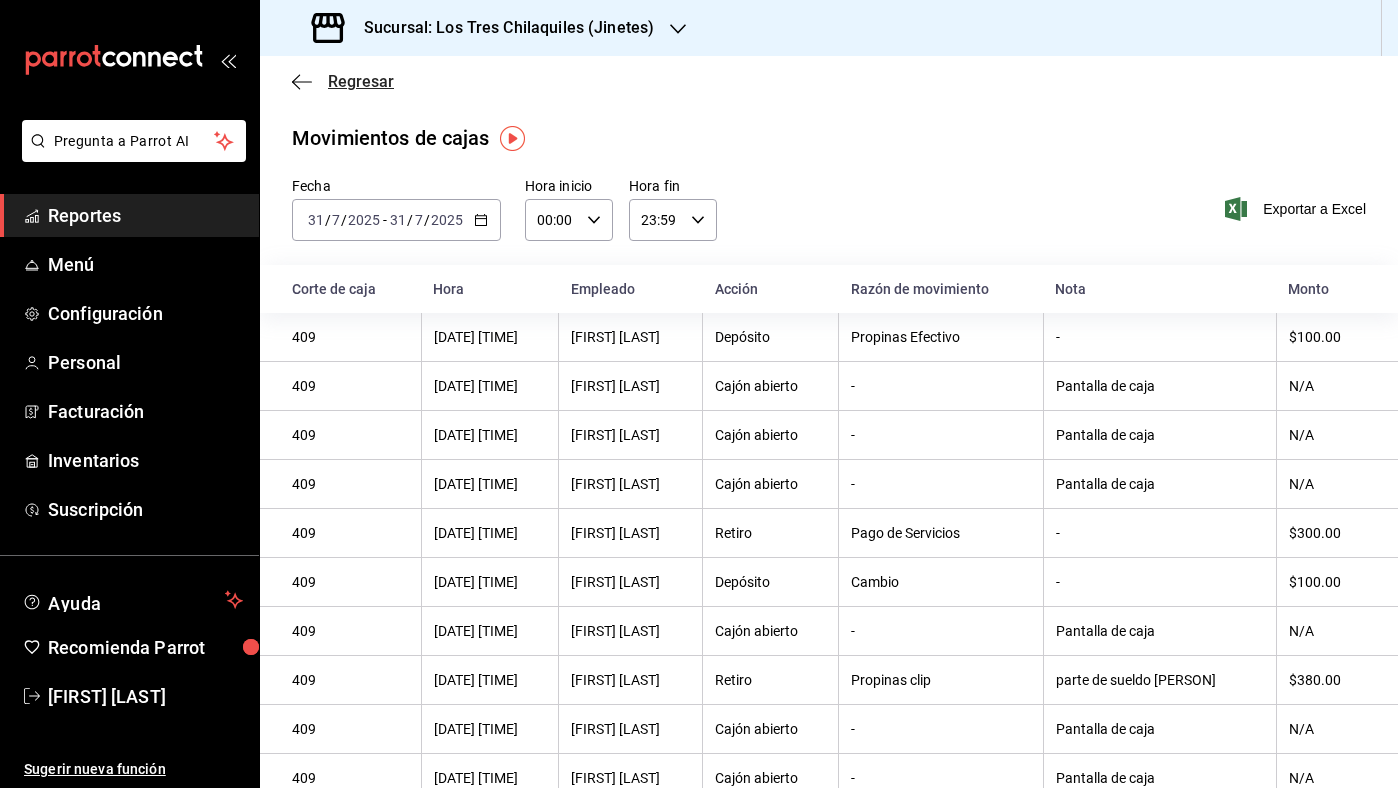 click on "Regresar" at bounding box center [361, 81] 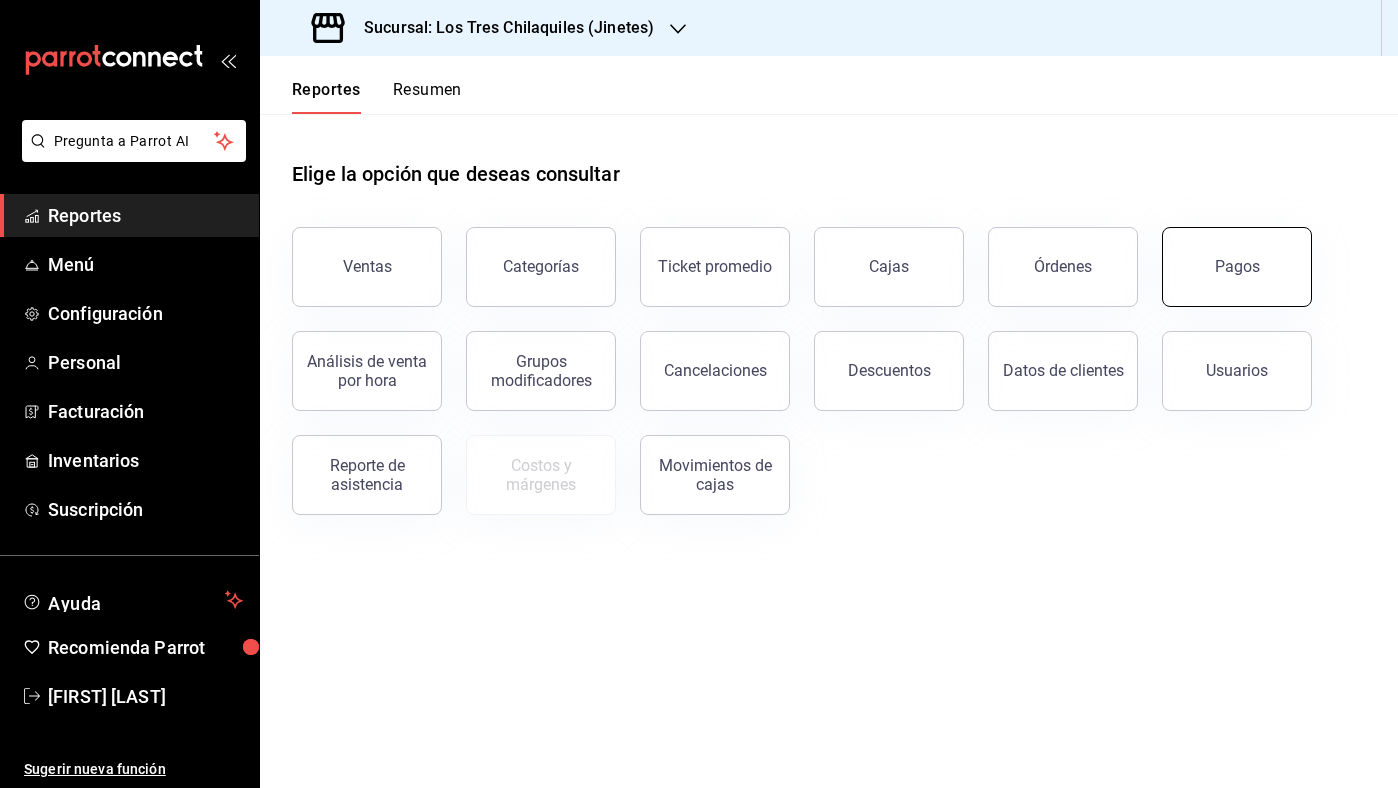 click on "Pagos" at bounding box center [1237, 267] 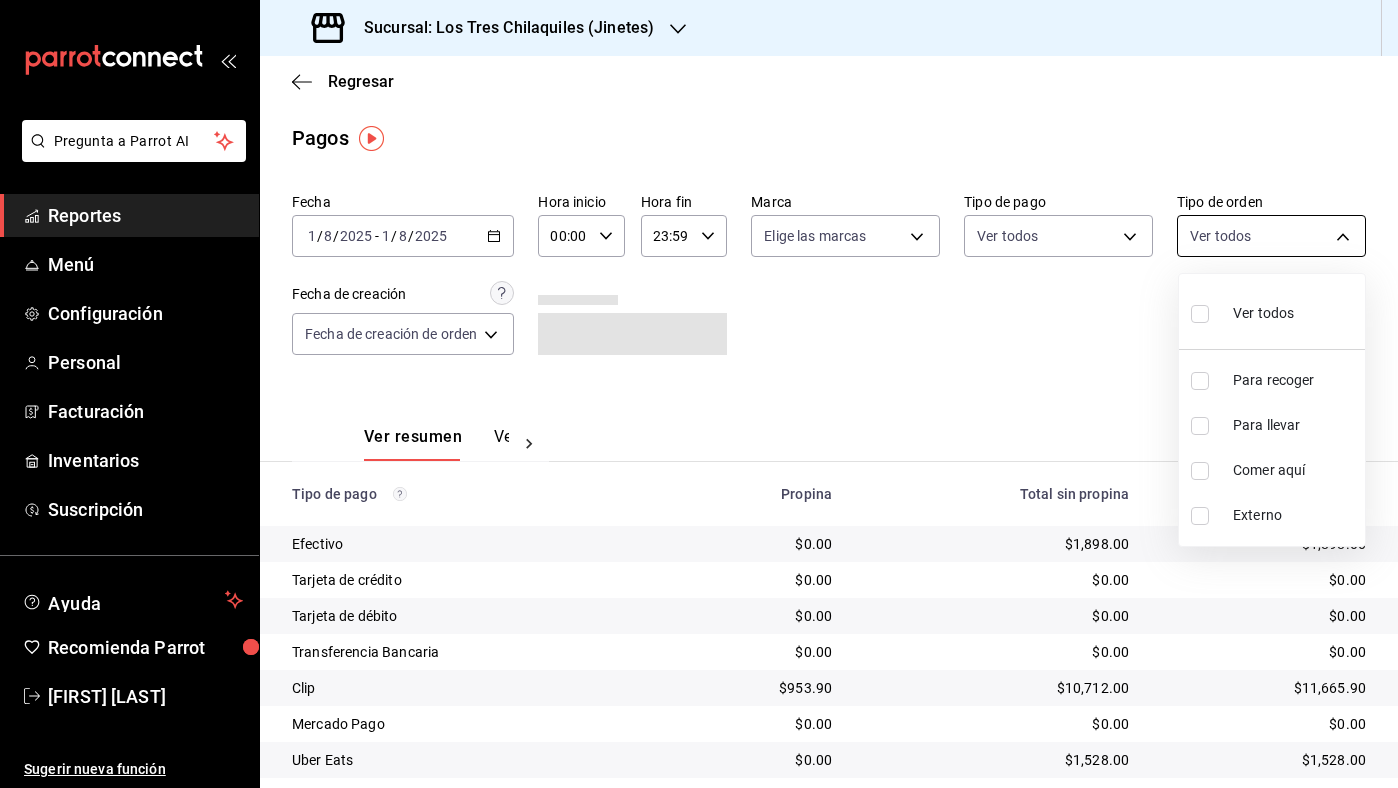 click on "Pregunta a Parrot AI Reportes   Menú   Configuración   Personal   Facturación   Inventarios   Suscripción   Ayuda Recomienda Parrot   [FIRST] [LAST]   Sugerir nueva función   Sucursal: Los Tres Chilaquiles (Jinetes) Regresar Pagos Fecha [DATE] [DATE] - [DATE] [DATE] Hora inicio 00:00 Hora inicio Hora fin 23:59 Hora fin Marca Elige las marcas Tipo de pago Ver todos Tipo de orden Ver todos Fecha de creación   Fecha de creación de orden ORDER Ver resumen Ver pagos Exportar a Excel Tipo de pago   Propina Total sin propina Total Efectivo $0.00 $1,898.00 $1,898.00 Tarjeta de crédito $0.00 $0.00 $0.00 Tarjeta de débito $0.00 $0.00 $0.00 Transferencia Bancaria $0.00 $0.00 $0.00 Clip $953.90 $10,712.00 $11,665.90 Mercado Pago $0.00 $0.00 $0.00 Uber Eats $0.00 $1,528.00 $1,528.00 Rappi $0.00 $0.00 $0.00 Total $953.90 $14,138.00 $15,091.90 GANA 1 MES GRATIS EN TU SUSCRIPCIÓN AQUÍ Ver video tutorial Ir a video Pregunta a Parrot AI Reportes   Menú     Personal" at bounding box center (699, 394) 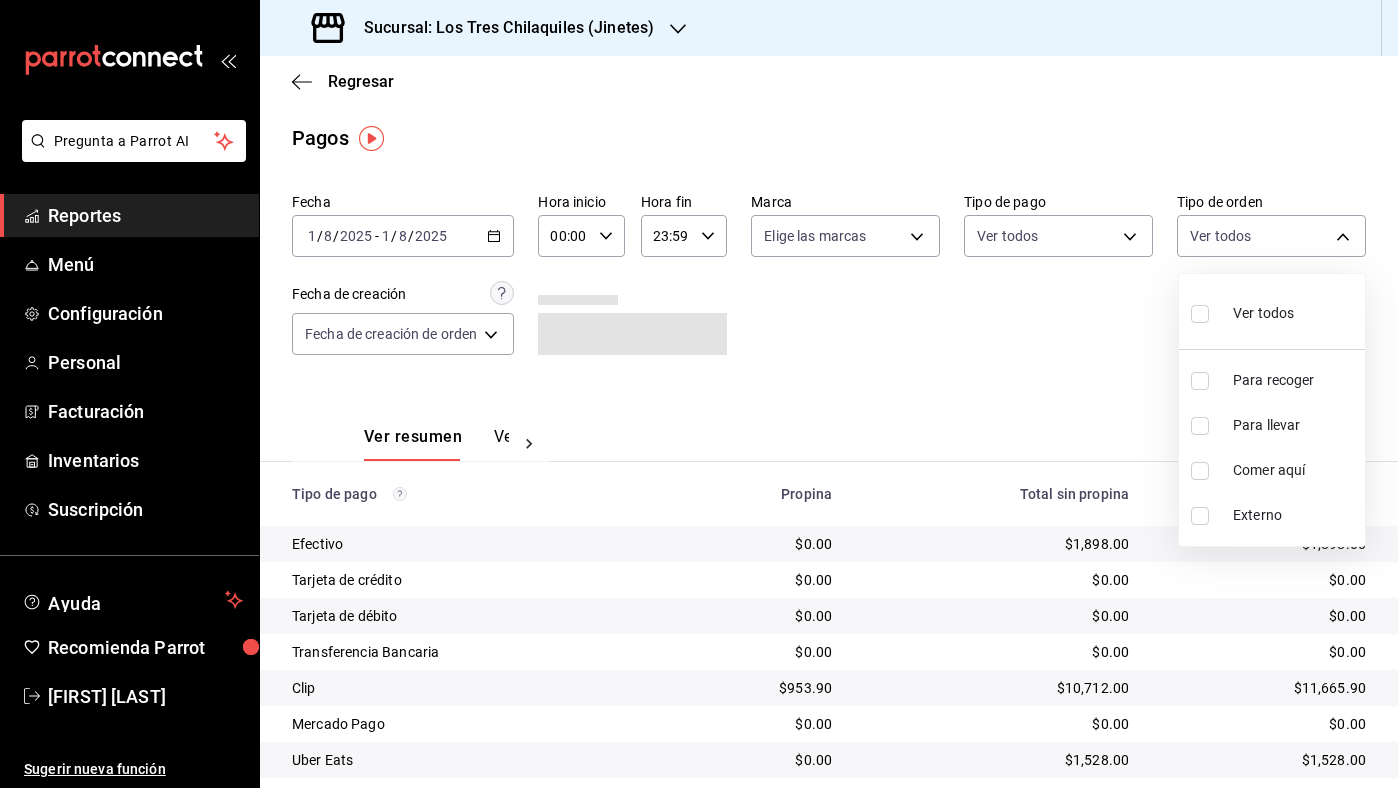 click on "Comer aquí" at bounding box center (1272, 470) 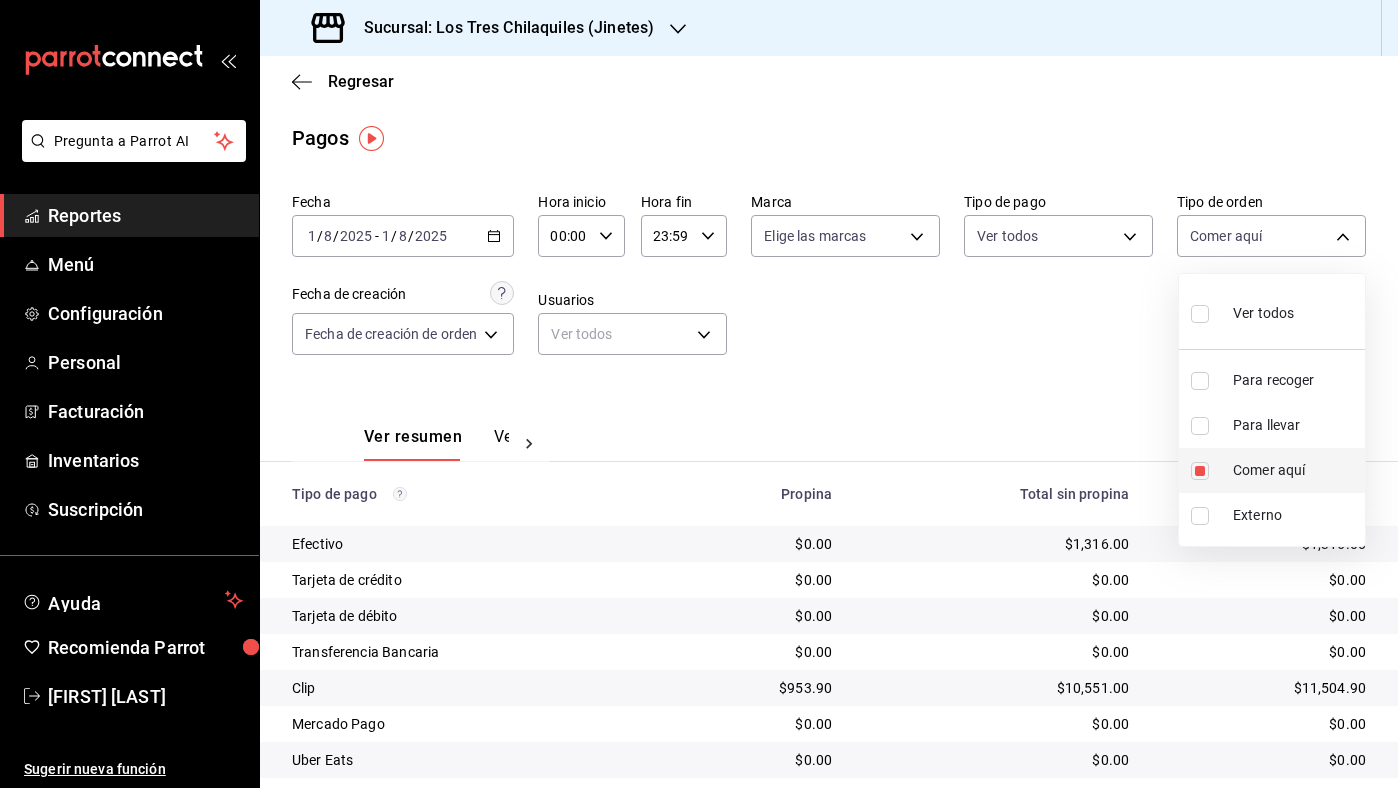 click on "Comer aquí" at bounding box center (1272, 470) 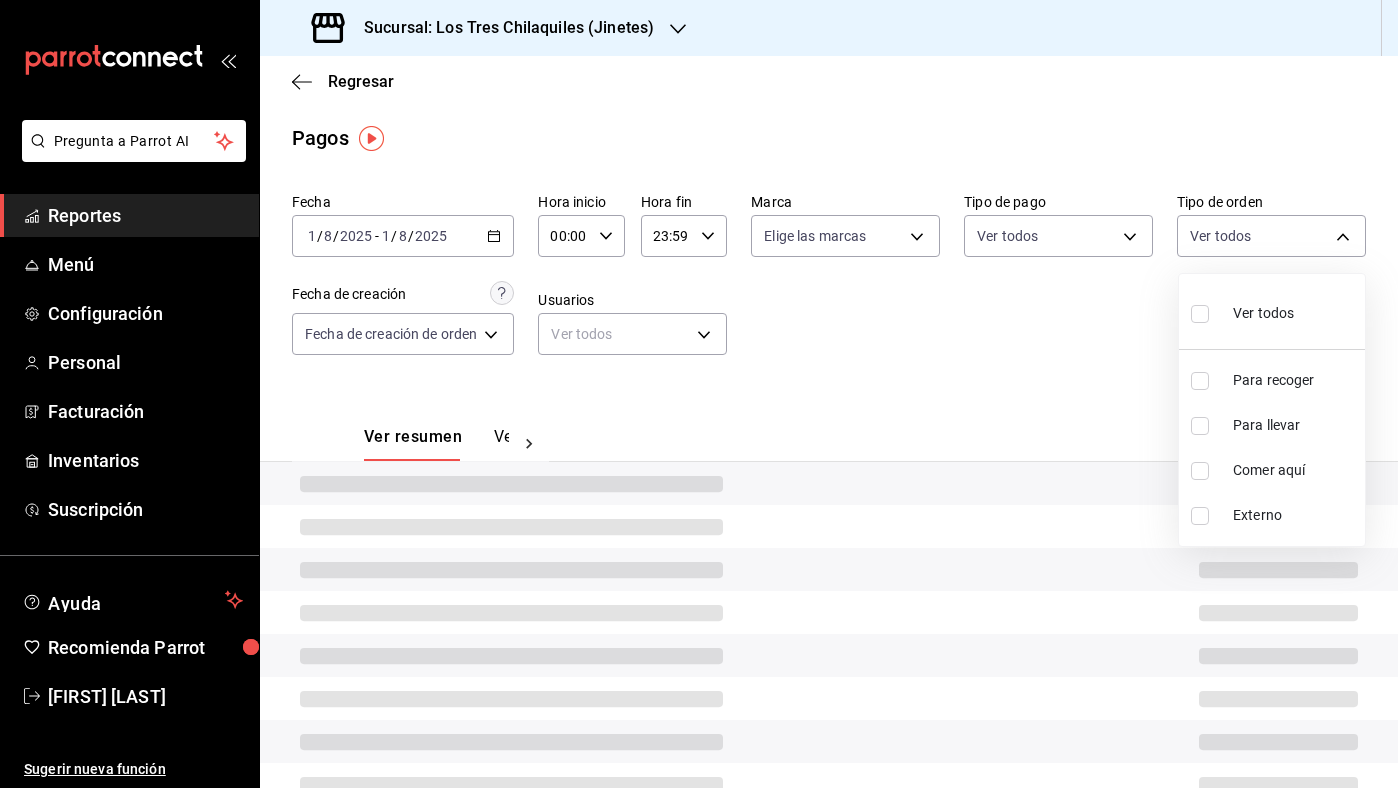 click at bounding box center [699, 394] 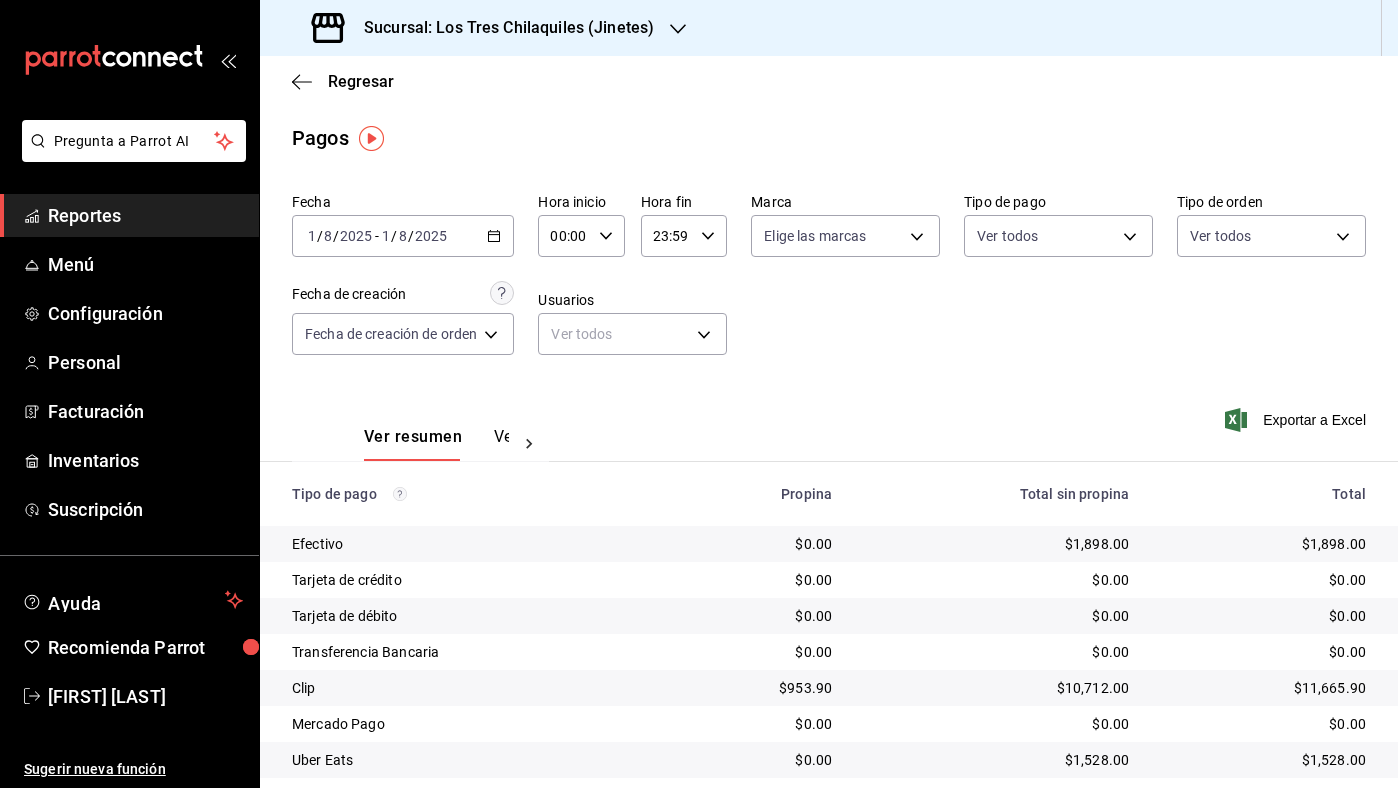click on "Pregunta a Parrot AI Reportes   Menú   Configuración   Personal   Facturación   Inventarios   Suscripción   Ayuda Recomienda Parrot   [FIRST] [LAST]   Sugerir nueva función   Sucursal: Los Tres Chilaquiles (Jinetes) Regresar Pagos Fecha [DATE] [DATE] - [DATE] [DATE] Hora inicio 00:00 Hora inicio Hora fin 23:59 Hora fin Marca Elige las marcas Tipo de pago Ver todos Tipo de orden Ver todos Fecha de creación   Fecha de creación de orden ORDER Usuarios Ver todos null Ver resumen Ver pagos Exportar a Excel Tipo de pago   Propina Total sin propina Total Efectivo $0.00 $1,898.00 $1,898.00 Tarjeta de crédito $0.00 $0.00 $0.00 Tarjeta de débito $0.00 $0.00 $0.00 Transferencia Bancaria $0.00 $0.00 $0.00 Clip $953.90 $10,712.00 $11,665.90 Mercado Pago $0.00 $0.00 $0.00 Uber Eats $0.00 $1,528.00 $1,528.00 Rappi $0.00 $0.00 $0.00 Total $953.90 $14,138.00 $15,091.90 GANA 1 MES GRATIS EN TU SUSCRIPCIÓN AQUÍ Ver video tutorial Ir a video Pregunta a Parrot AI Reportes   Menú     Personal" at bounding box center (699, 394) 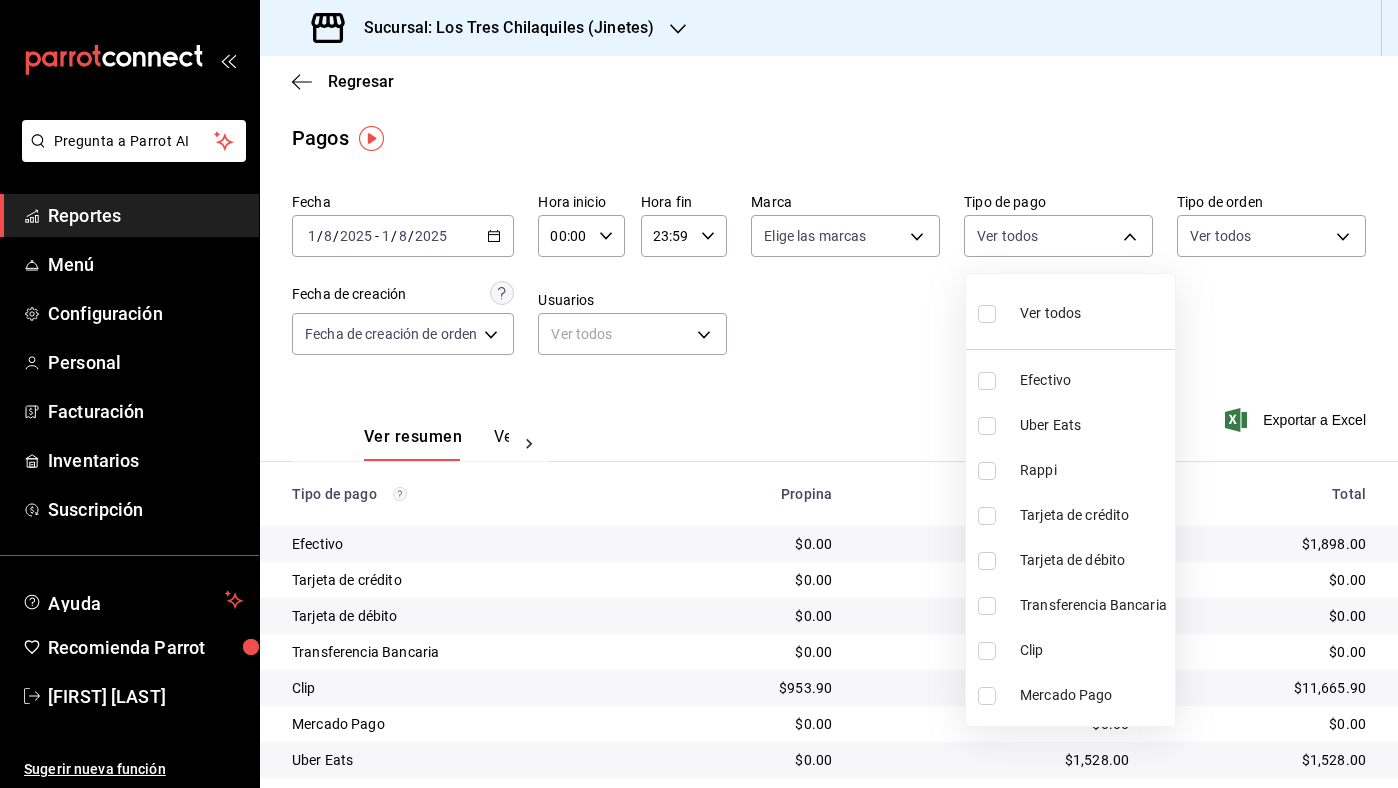 click on "Clip" at bounding box center [1093, 650] 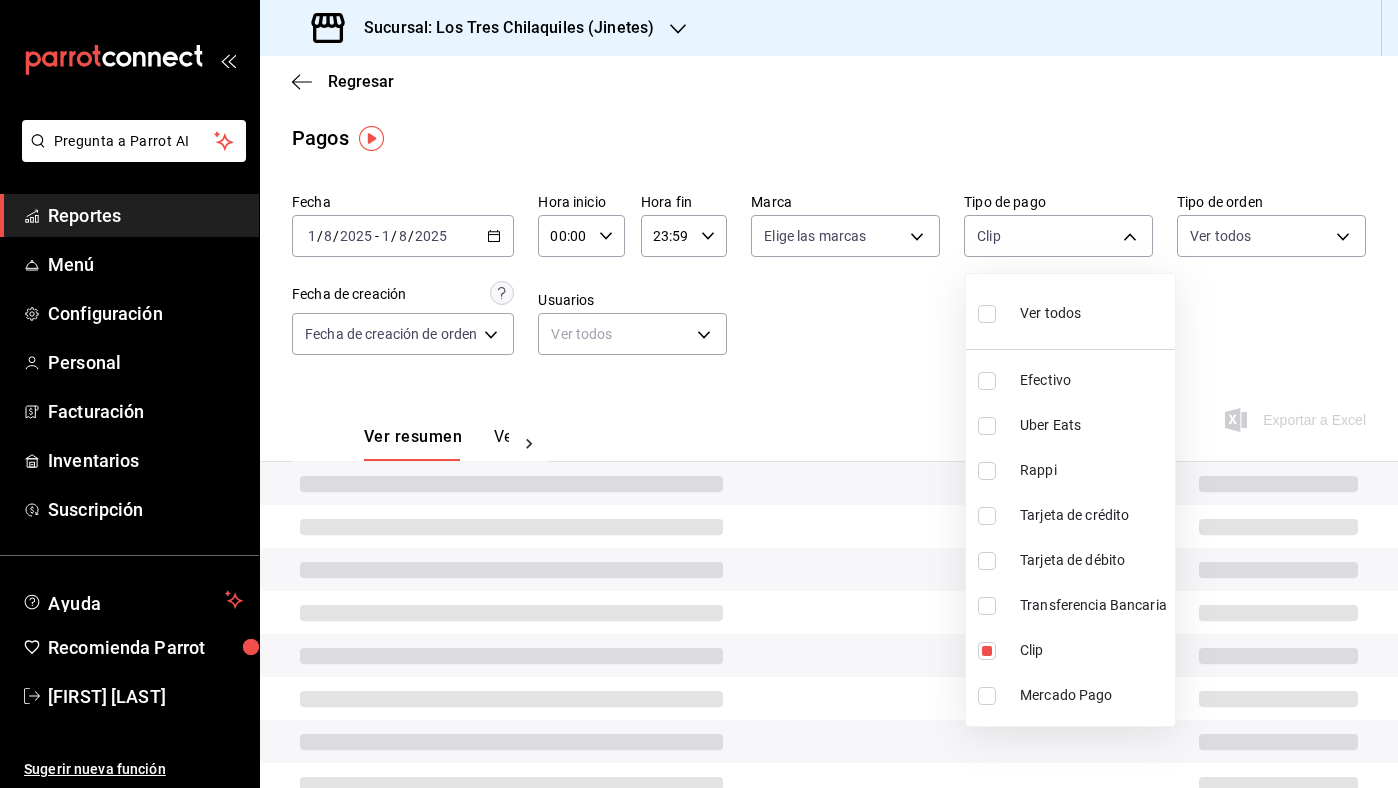 click at bounding box center [699, 394] 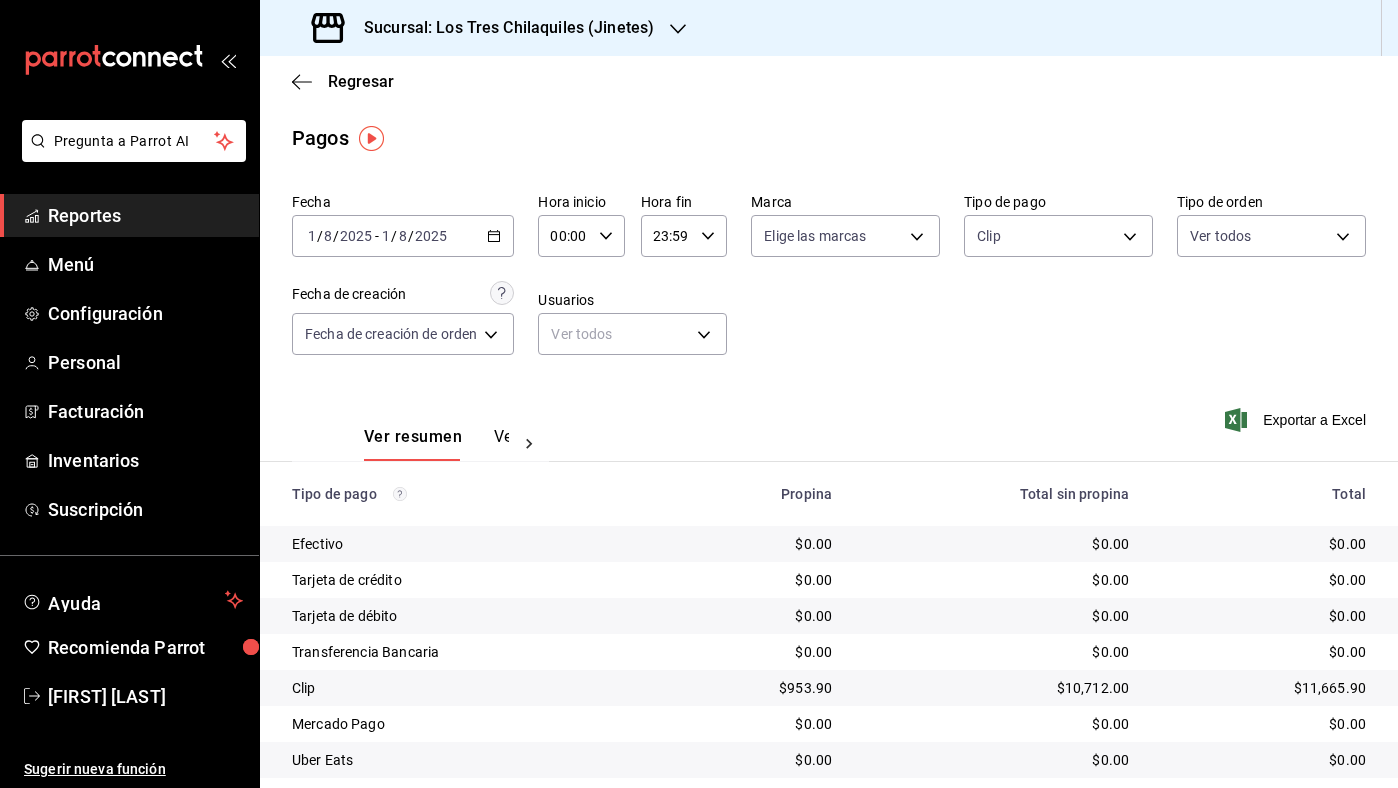 click 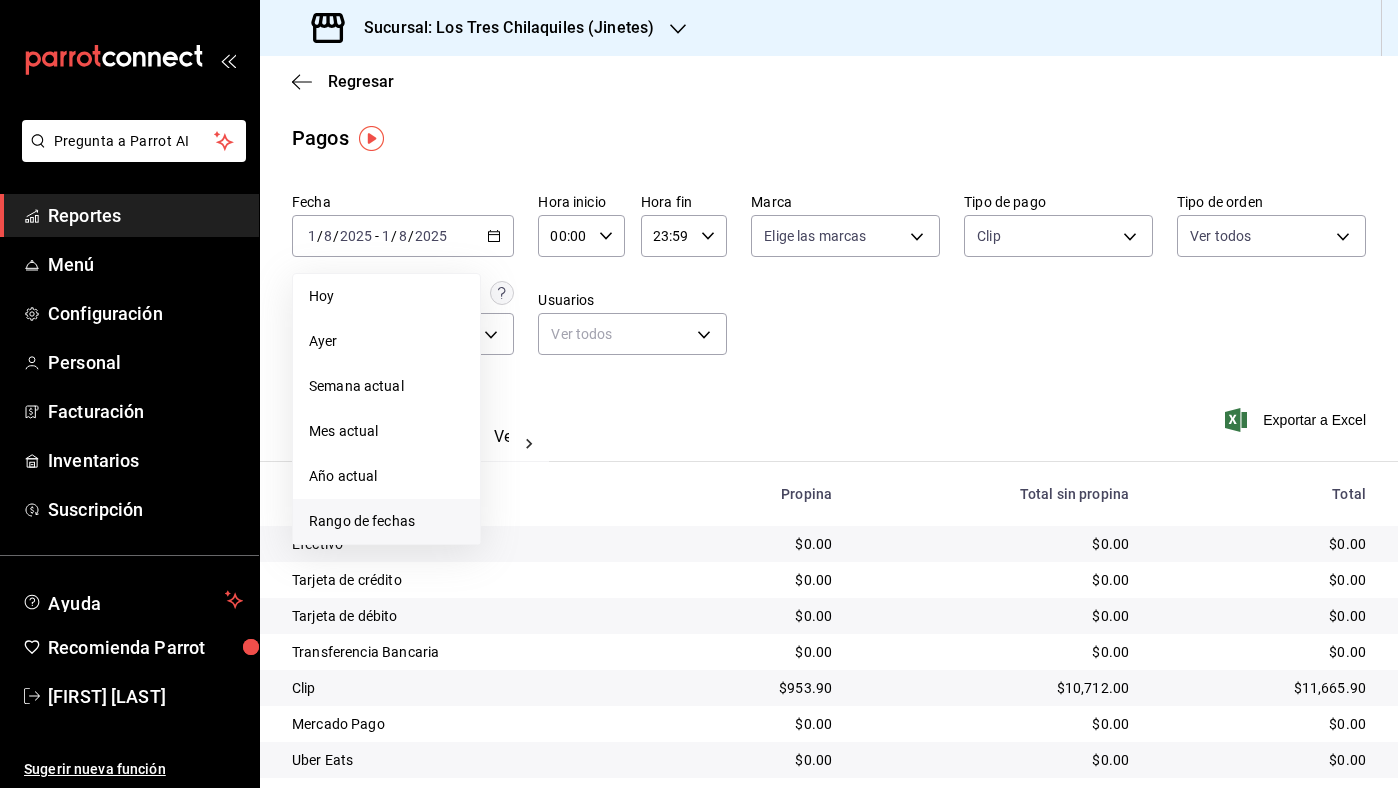 click on "Rango de fechas" at bounding box center [386, 521] 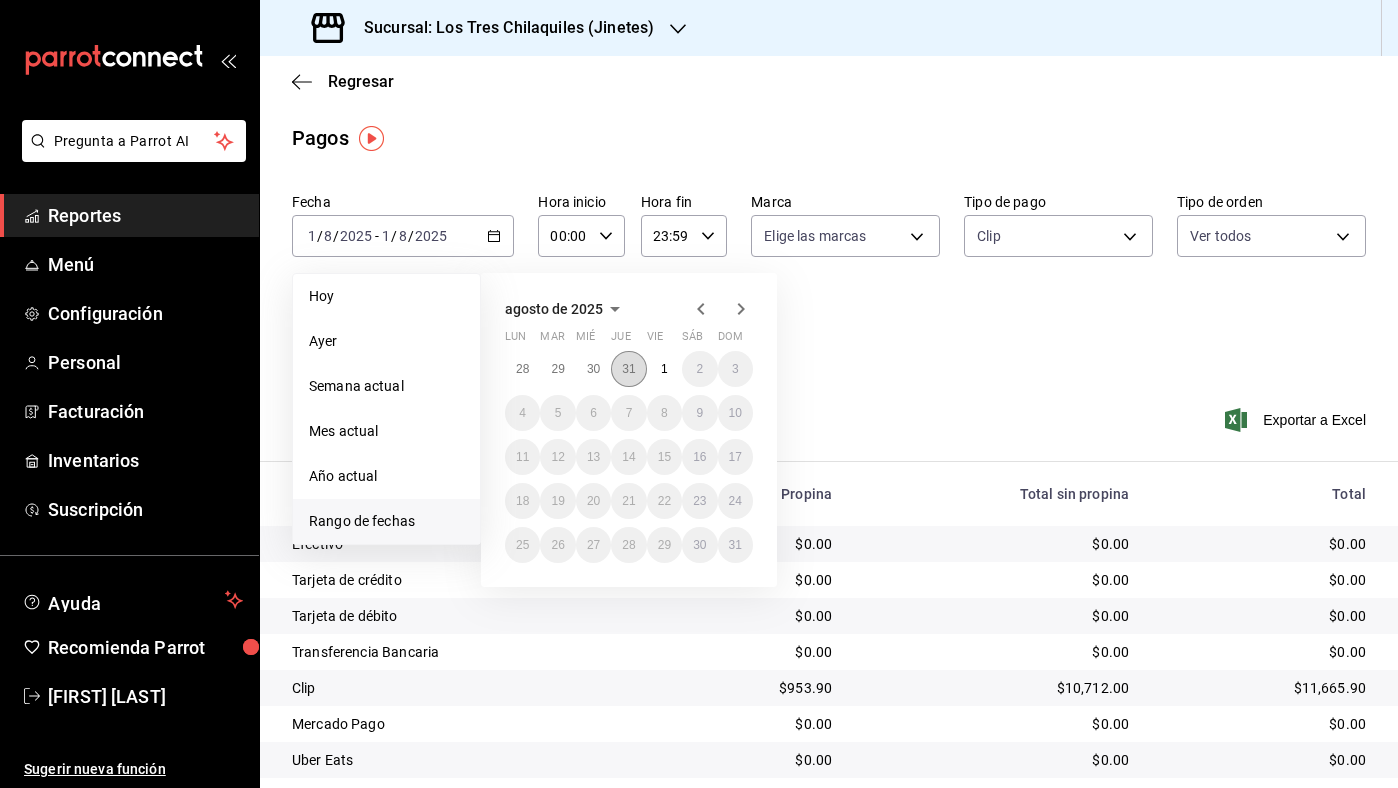 click on "31" at bounding box center (628, 369) 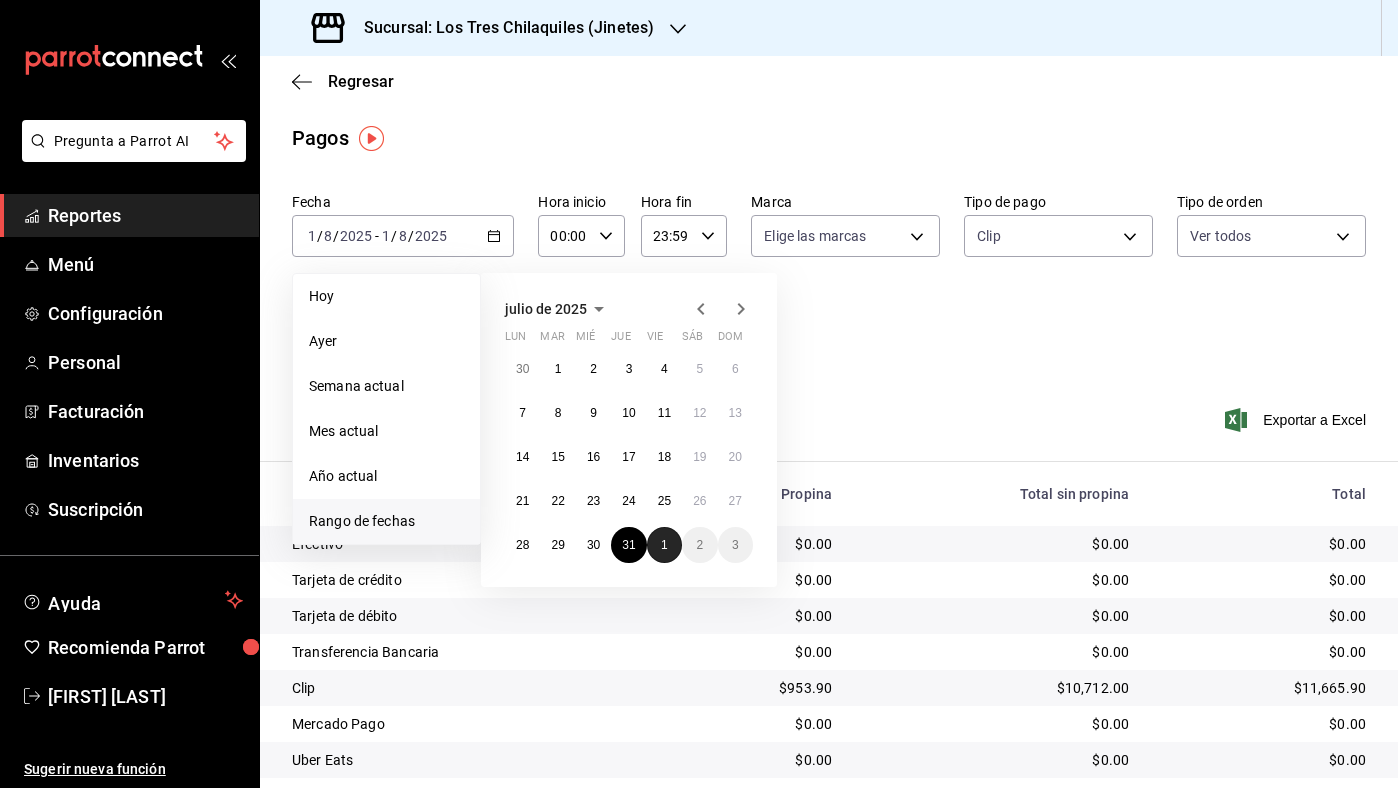 click on "1" at bounding box center (664, 545) 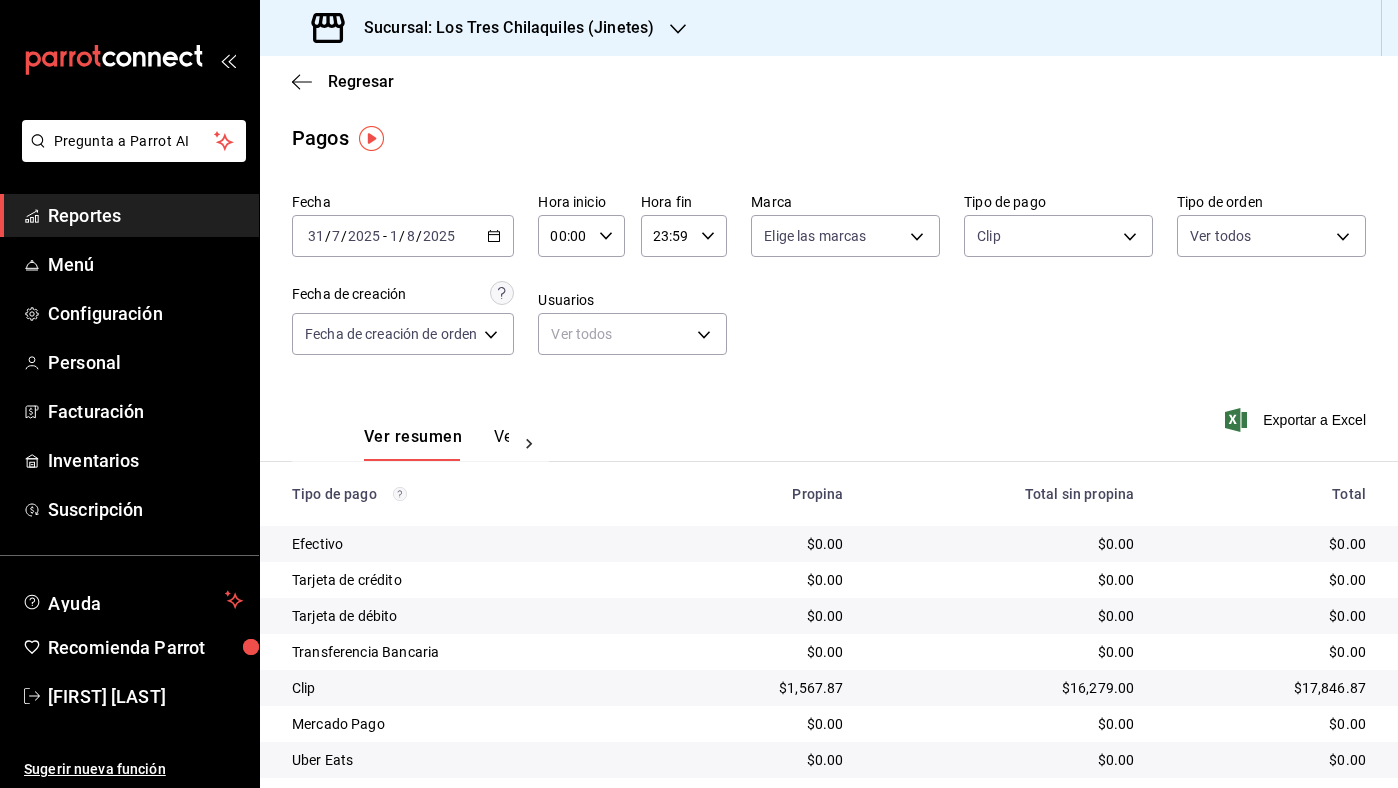 scroll, scrollTop: 94, scrollLeft: 0, axis: vertical 